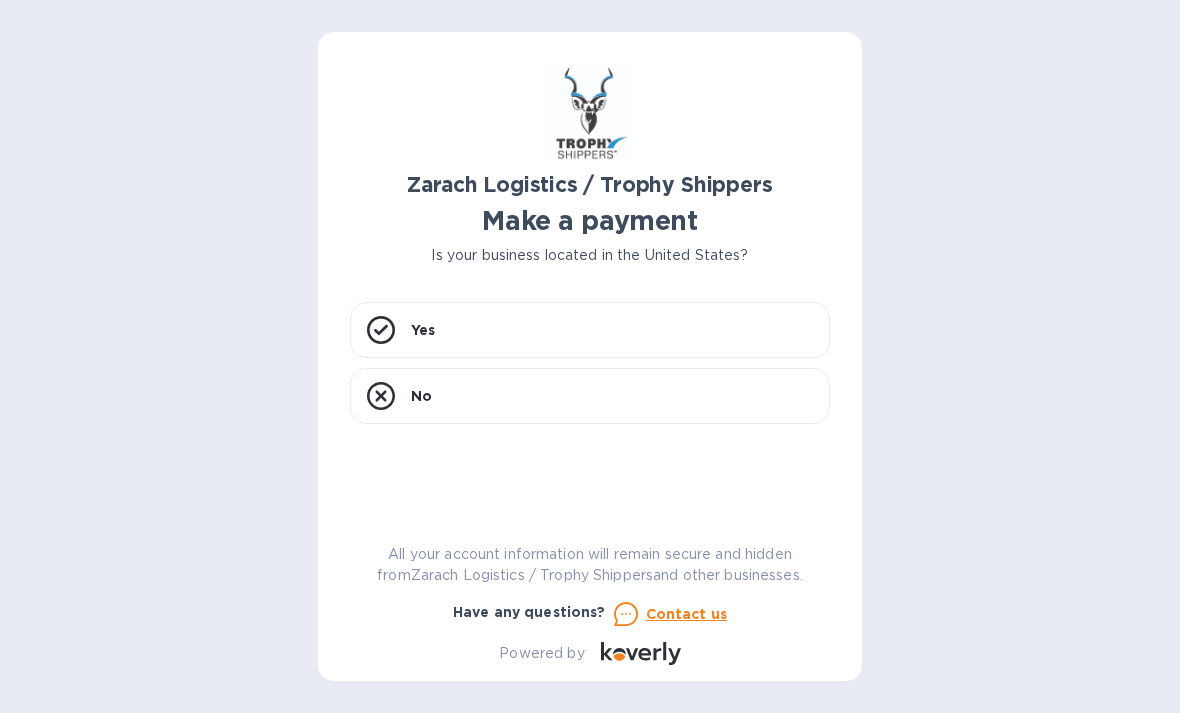scroll, scrollTop: 0, scrollLeft: 0, axis: both 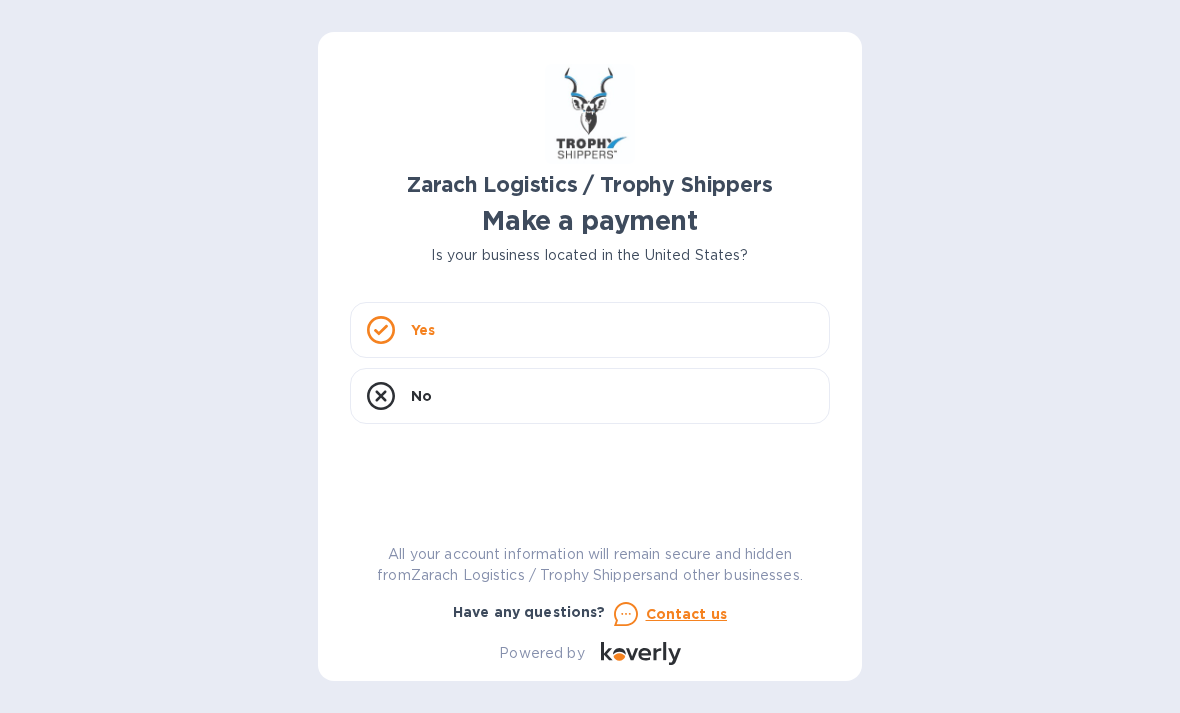 click on "Yes" at bounding box center (590, 330) 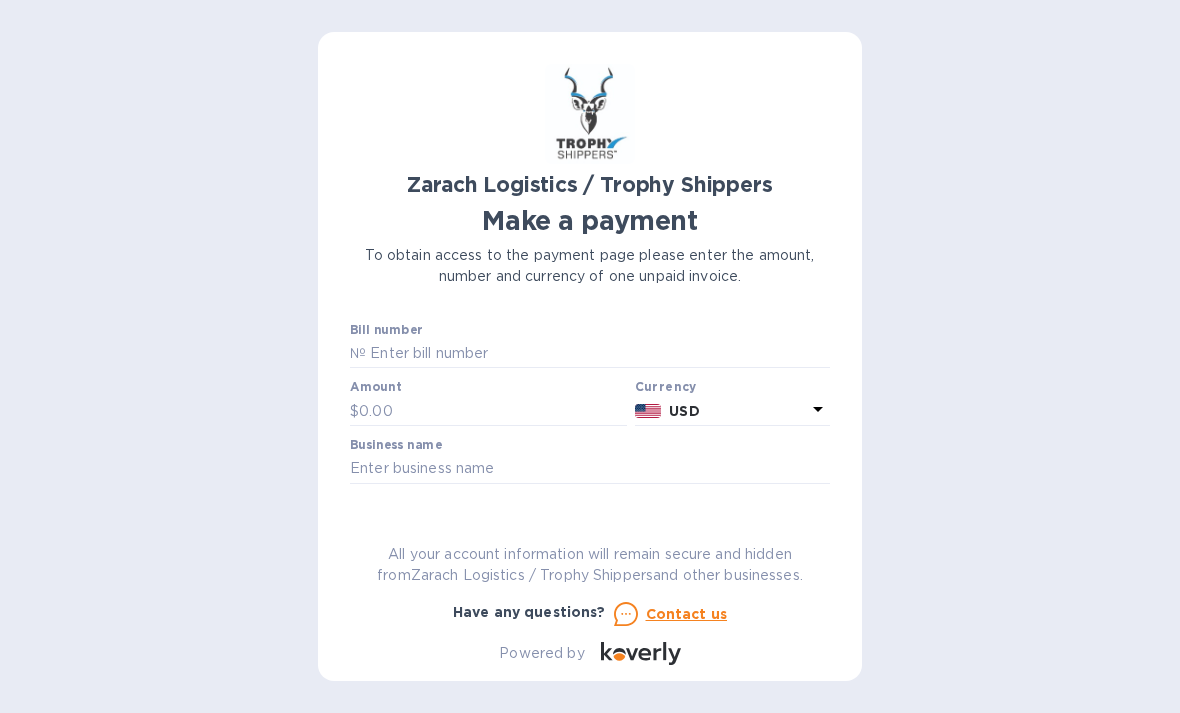 click at bounding box center [598, 354] 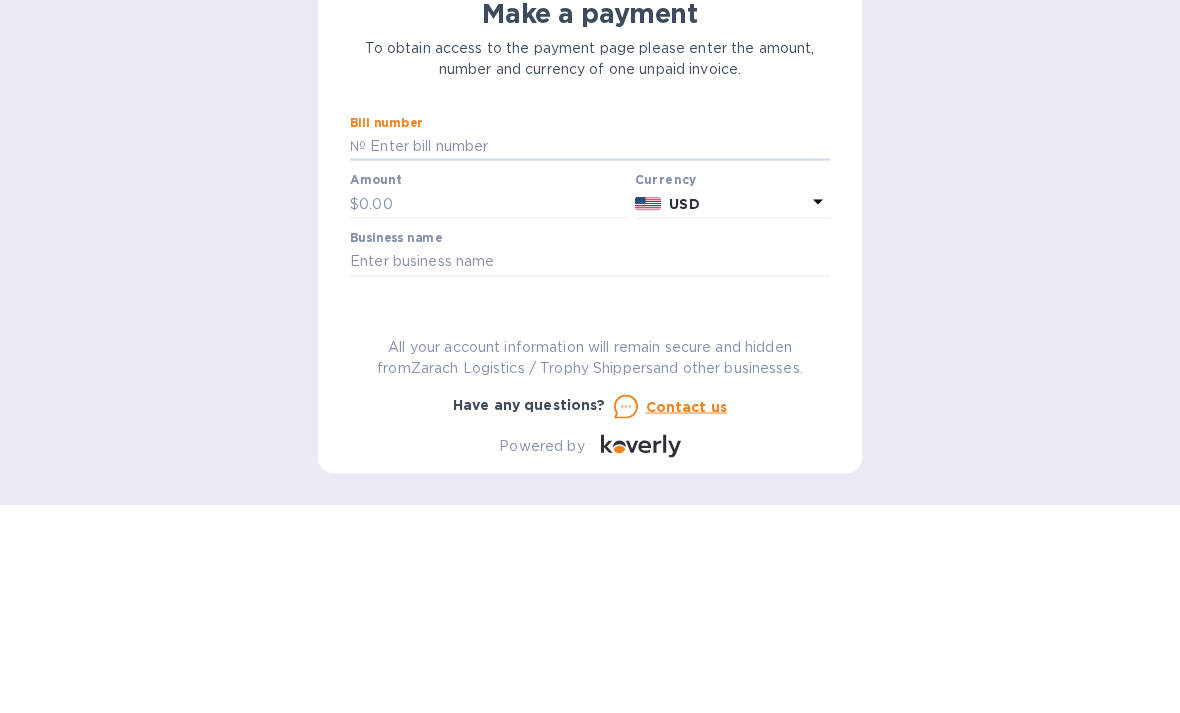 click at bounding box center (598, 354) 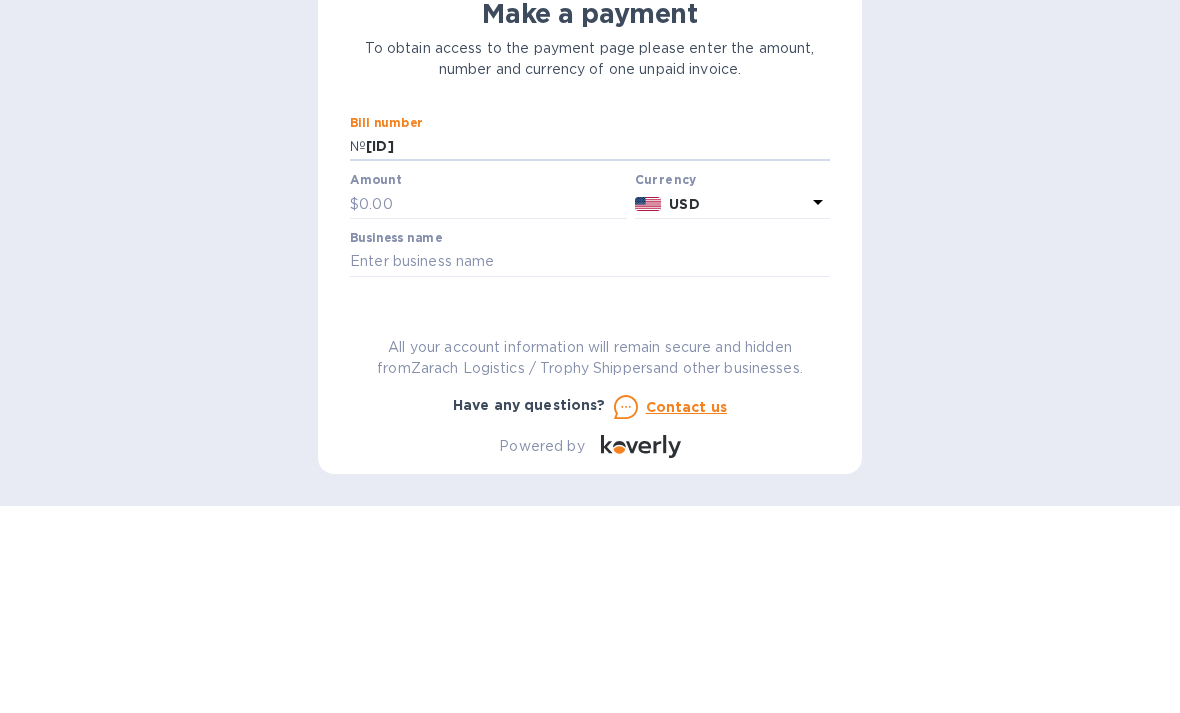 type on "[ID]" 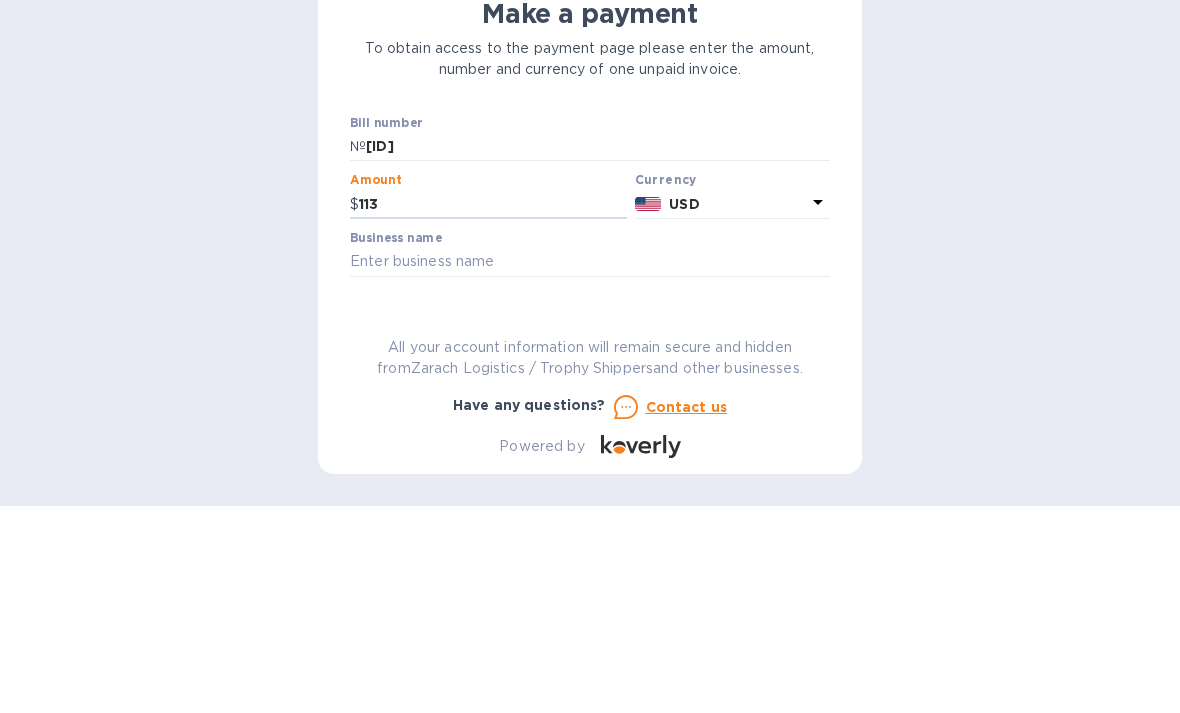 type on "1,137" 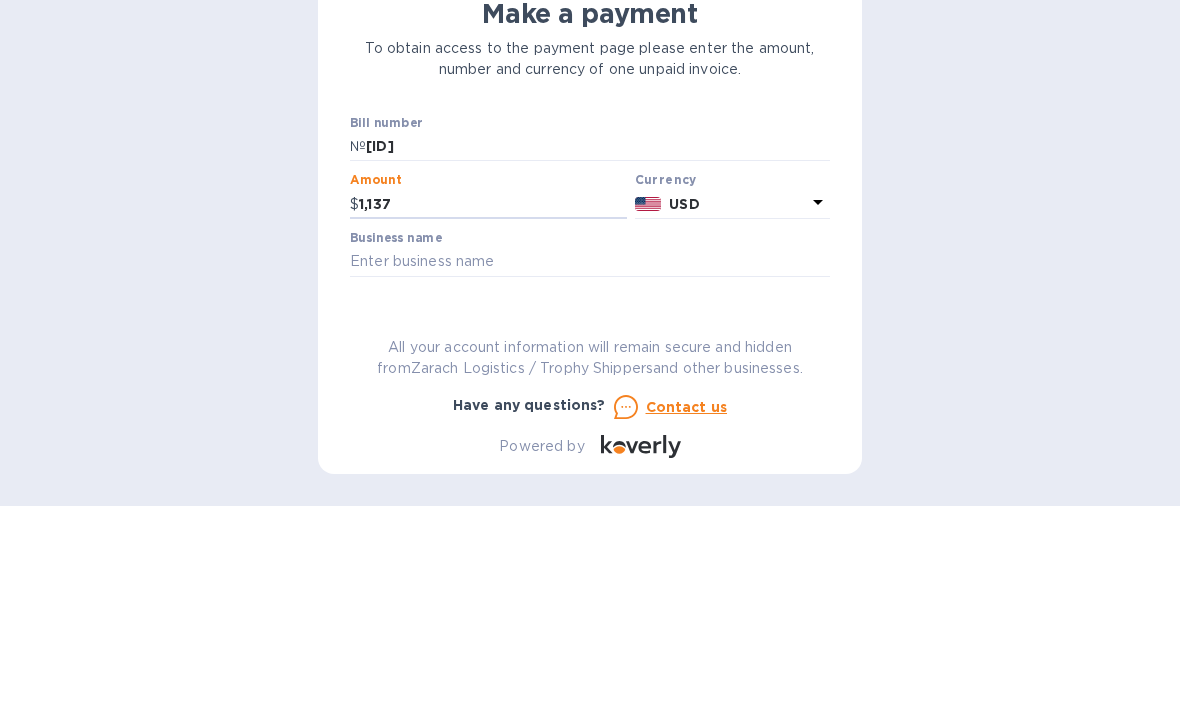 click at bounding box center (590, 469) 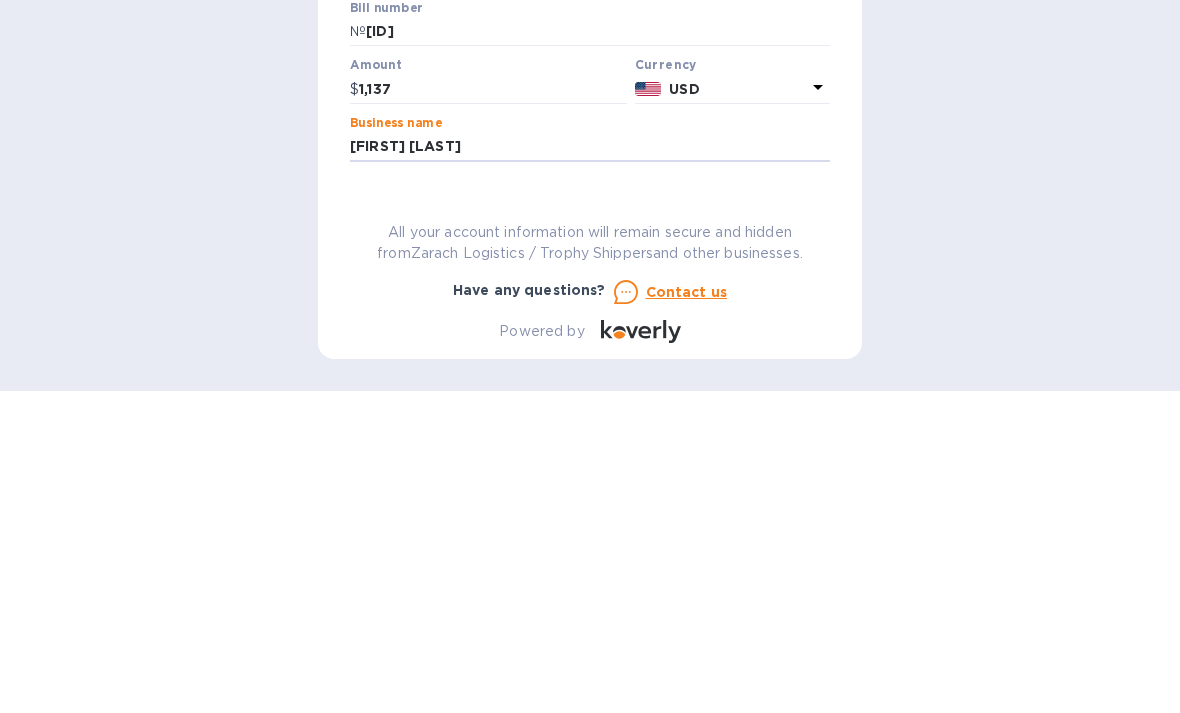 type on "[FIRST] [LAST]" 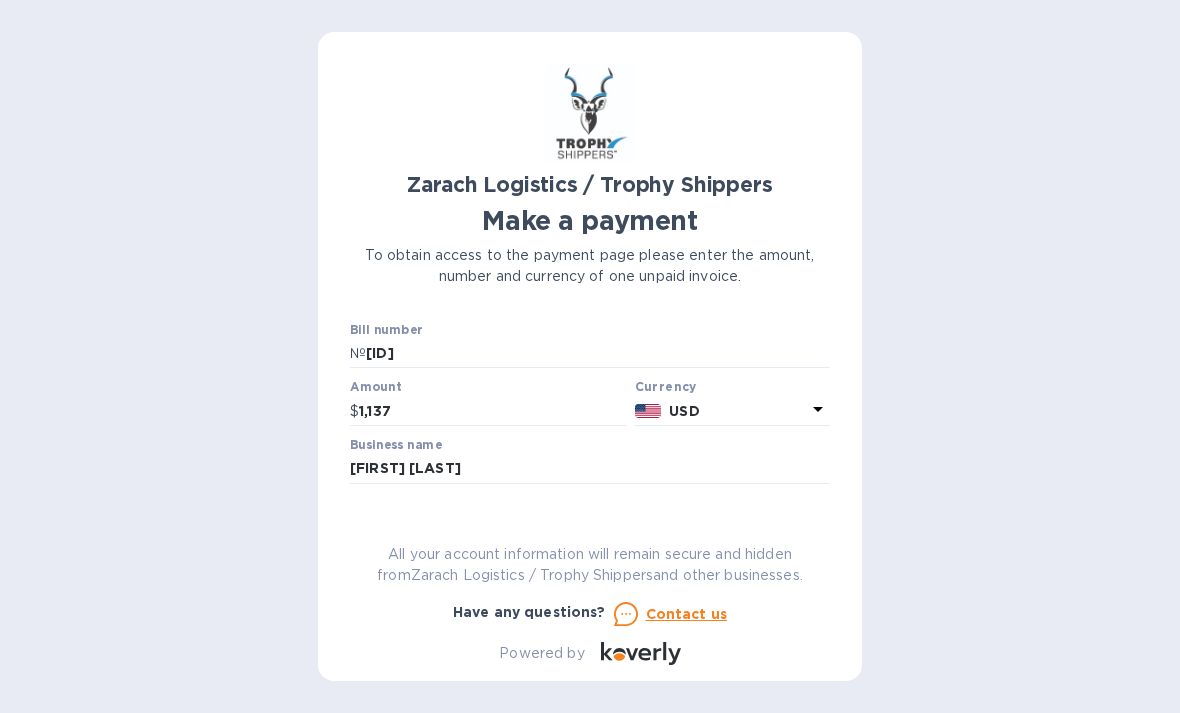scroll, scrollTop: 0, scrollLeft: 0, axis: both 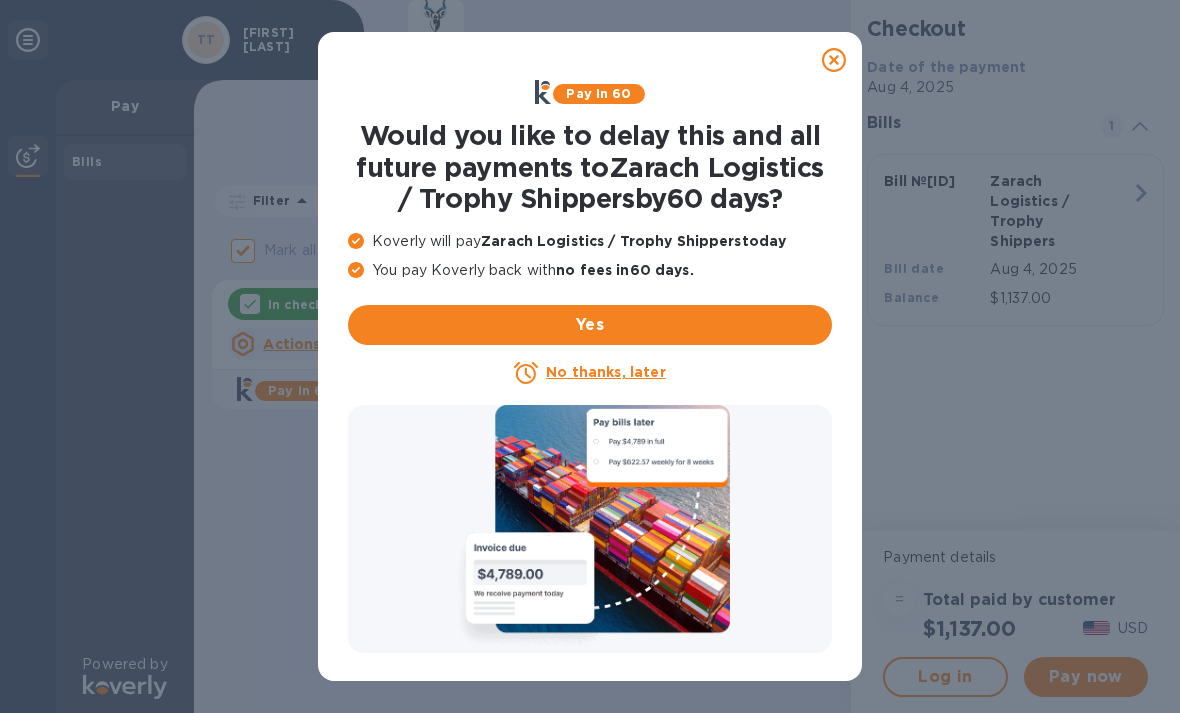 click on "No thanks, later" at bounding box center [605, 372] 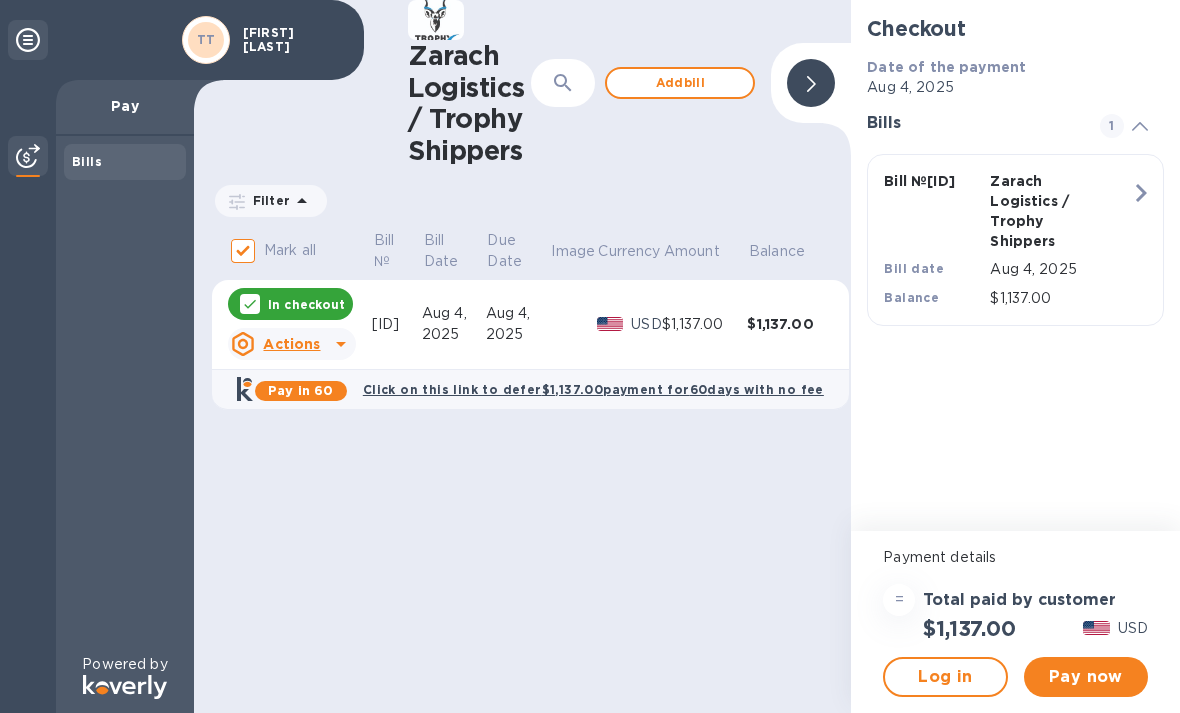 click on "Pay now" at bounding box center (1086, 677) 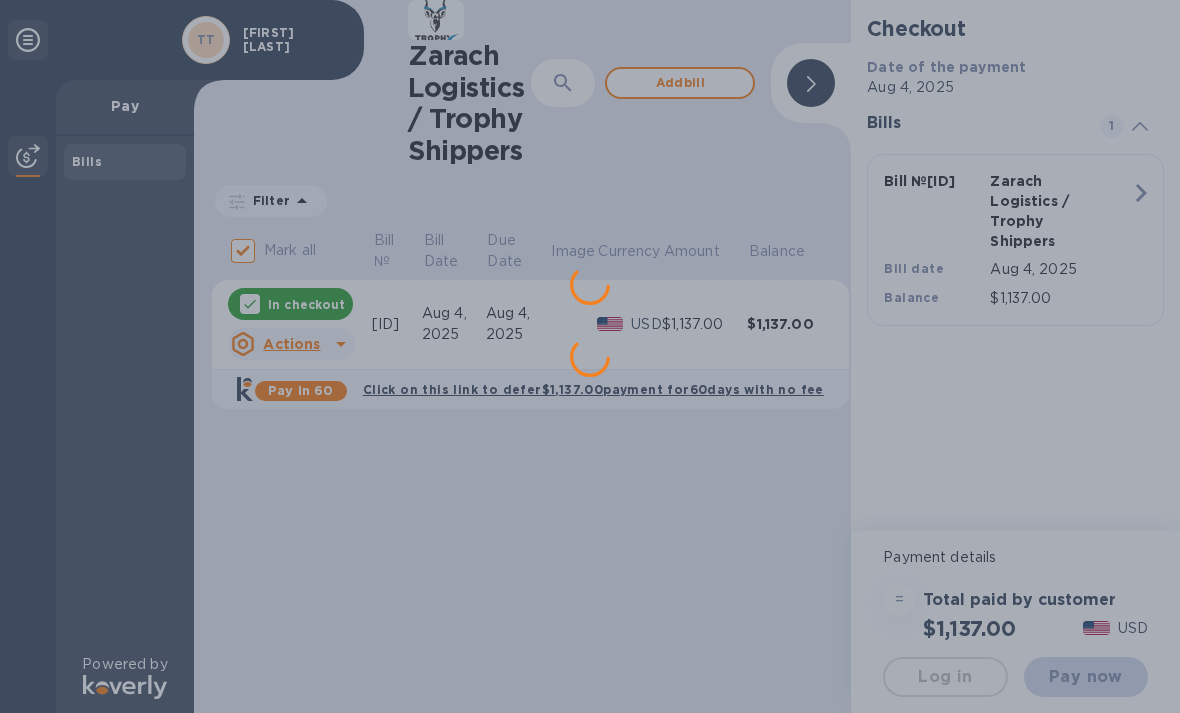 scroll, scrollTop: 0, scrollLeft: 0, axis: both 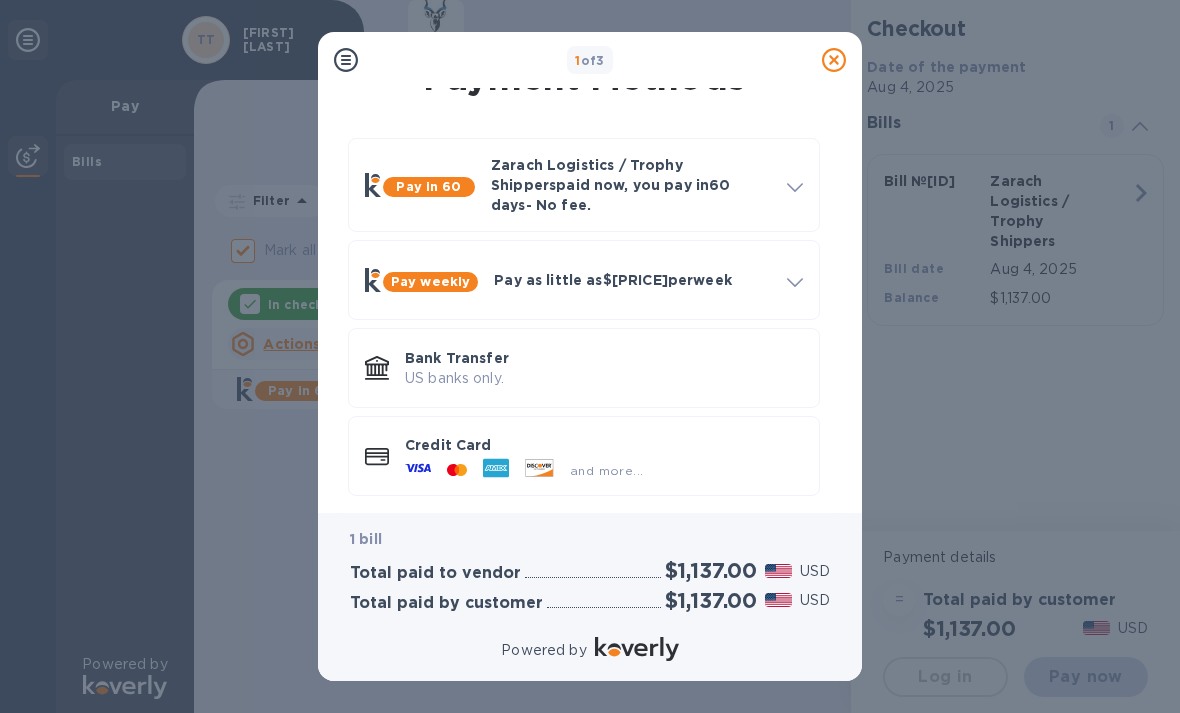click on "and more..." at bounding box center (606, 470) 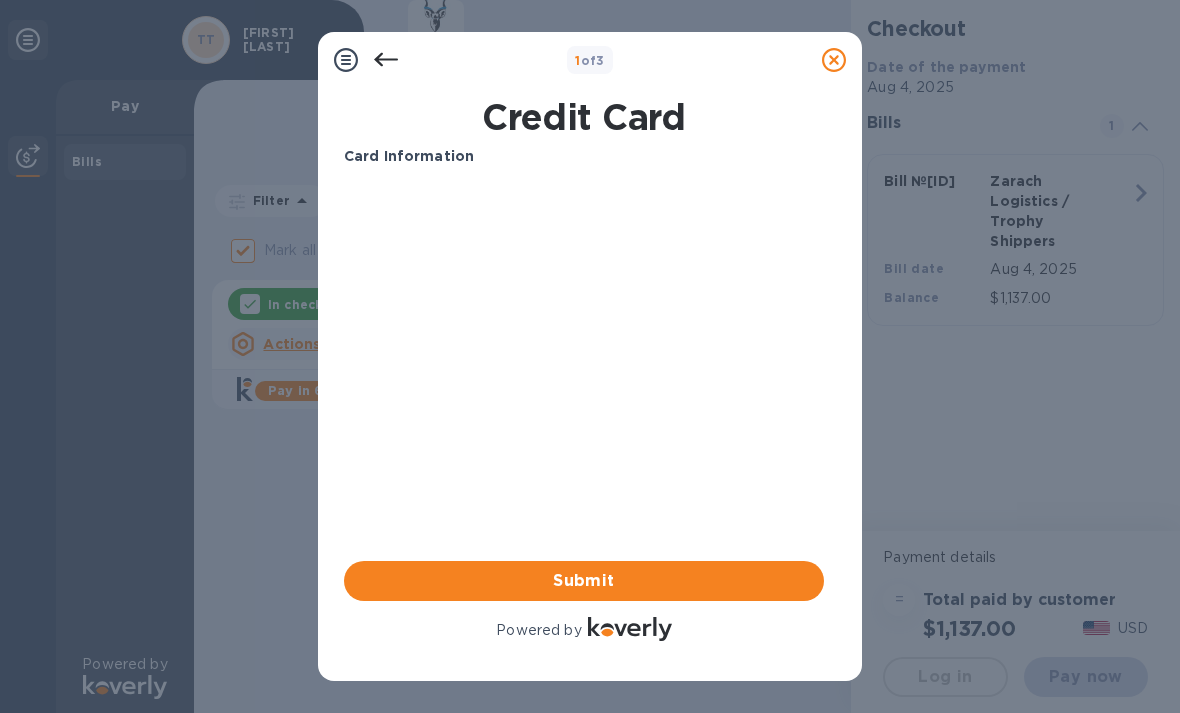 scroll, scrollTop: 0, scrollLeft: 0, axis: both 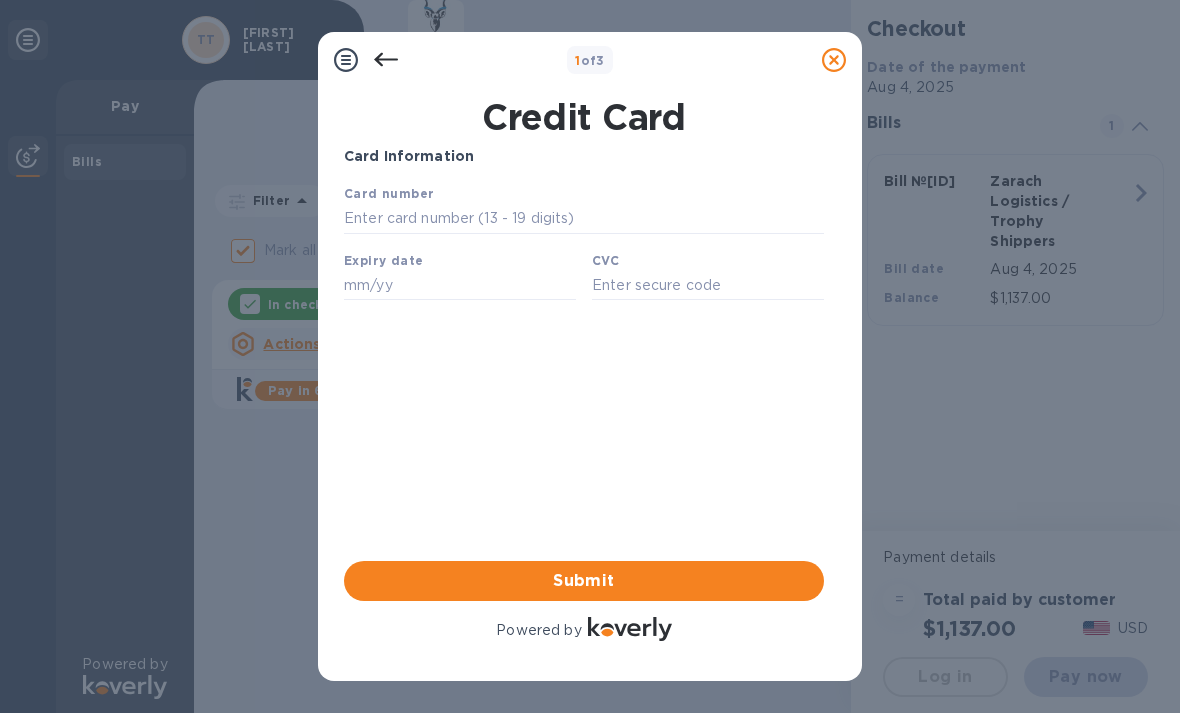 click on "Your browser does not support iframes" at bounding box center (584, 243) 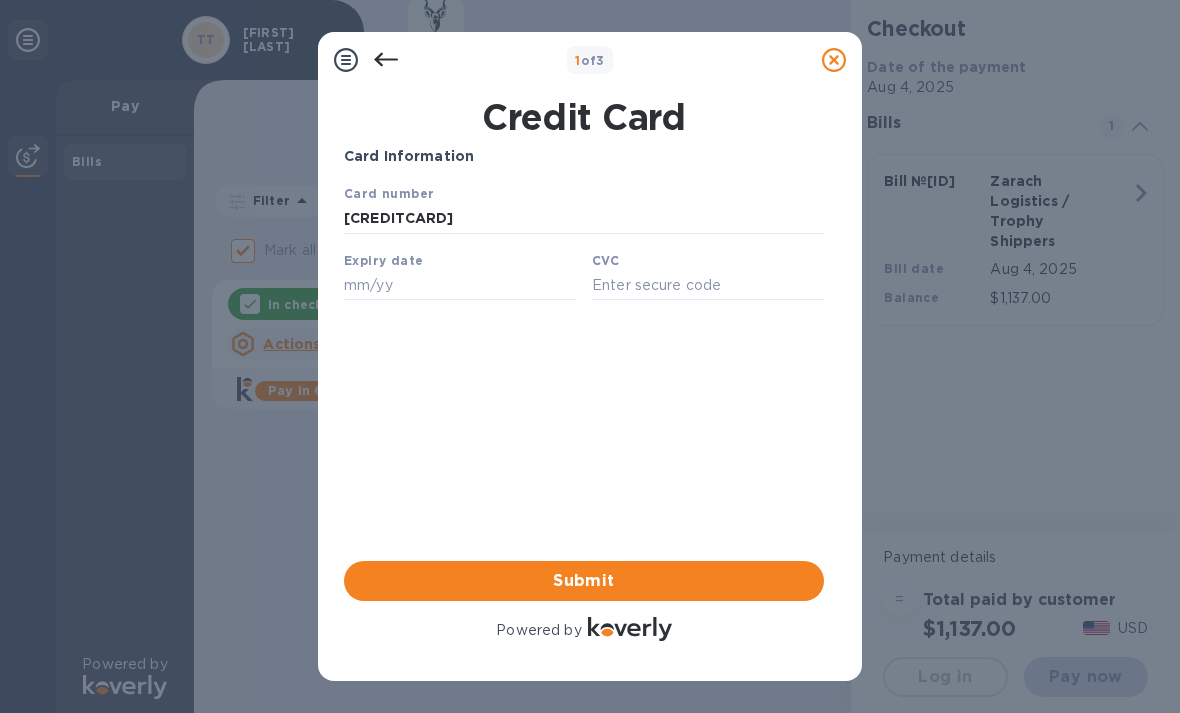 type on "03/29" 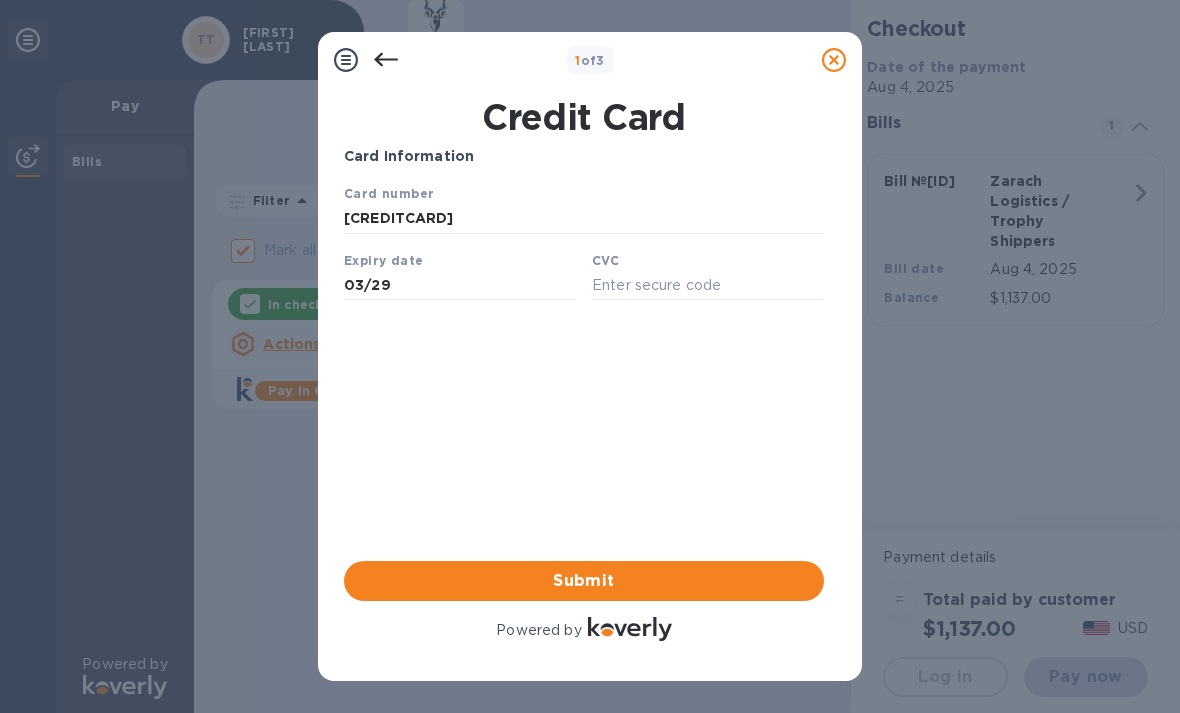 click at bounding box center [708, 285] 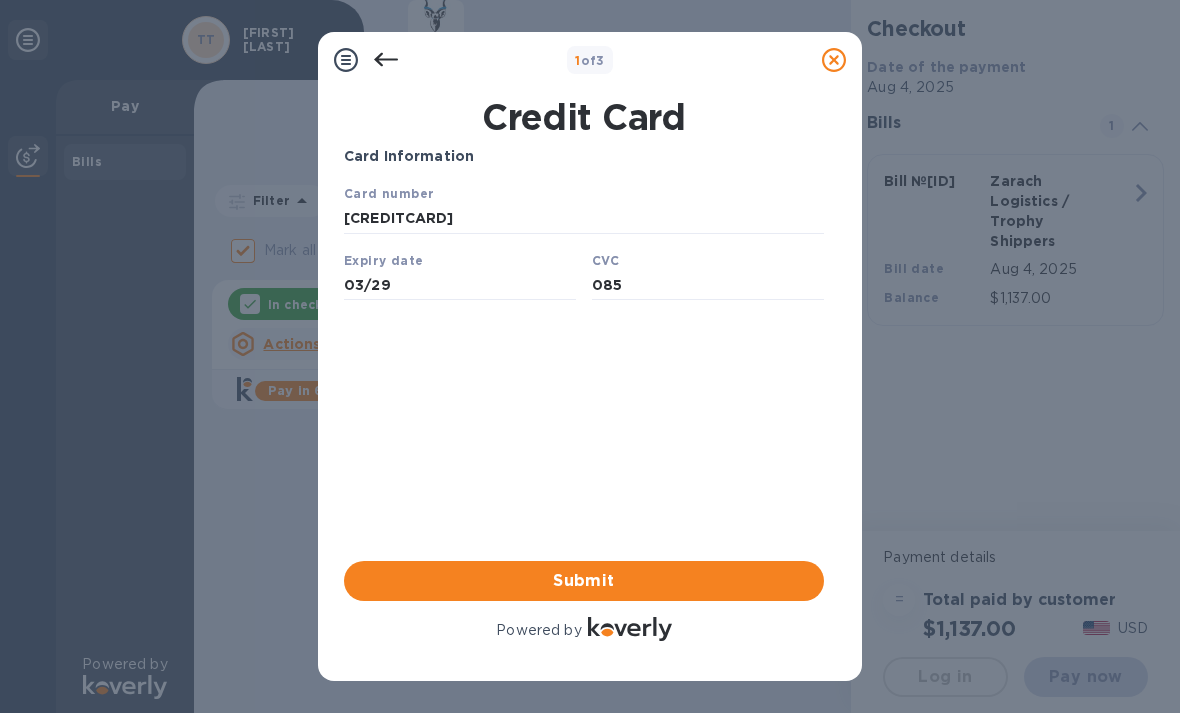 click on "Submit" at bounding box center (584, 581) 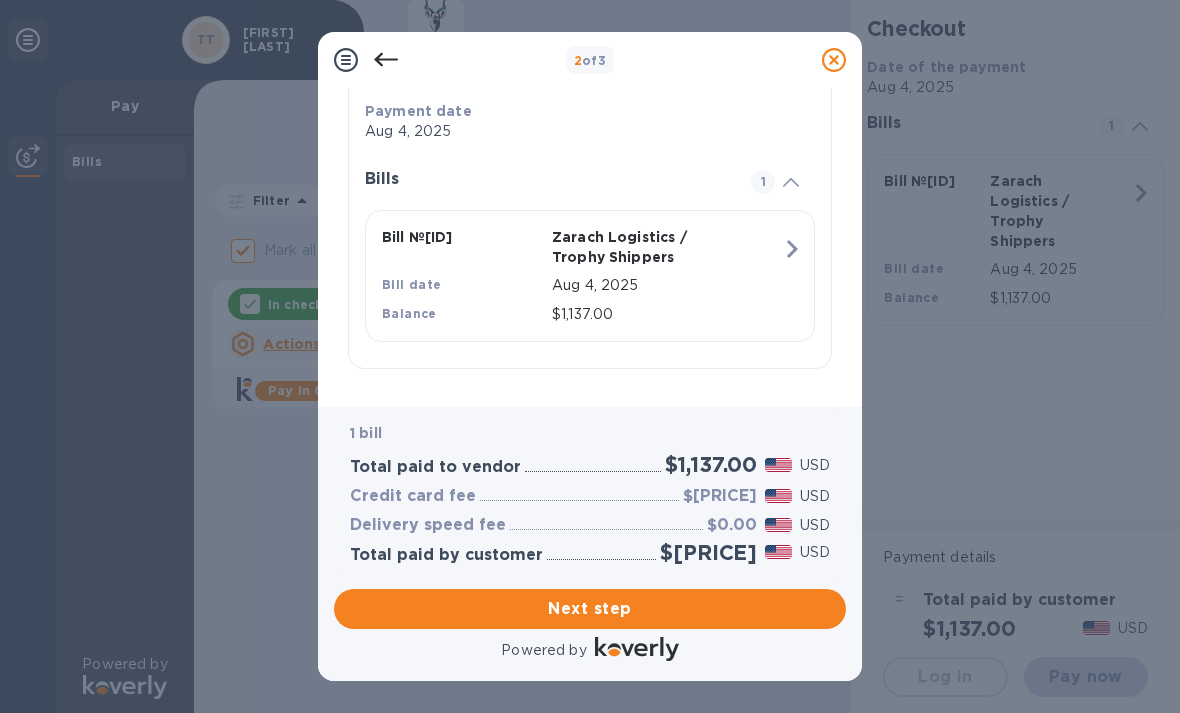 scroll, scrollTop: 385, scrollLeft: 0, axis: vertical 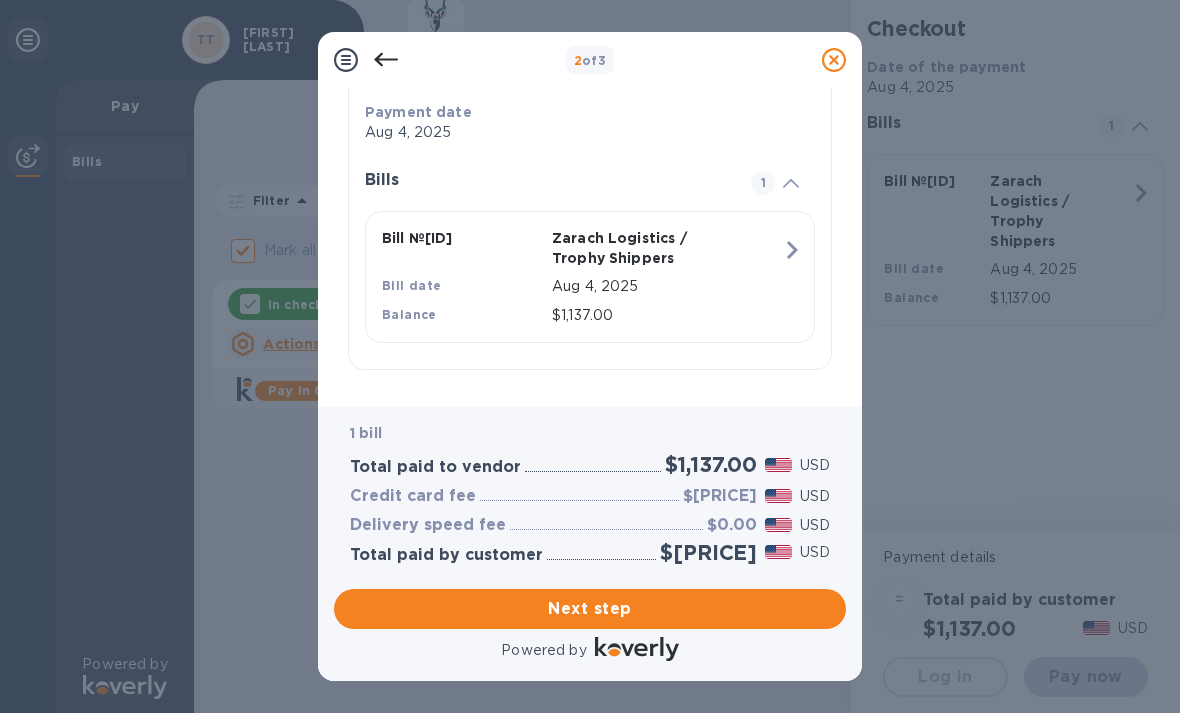 click on "Next step" at bounding box center (590, 609) 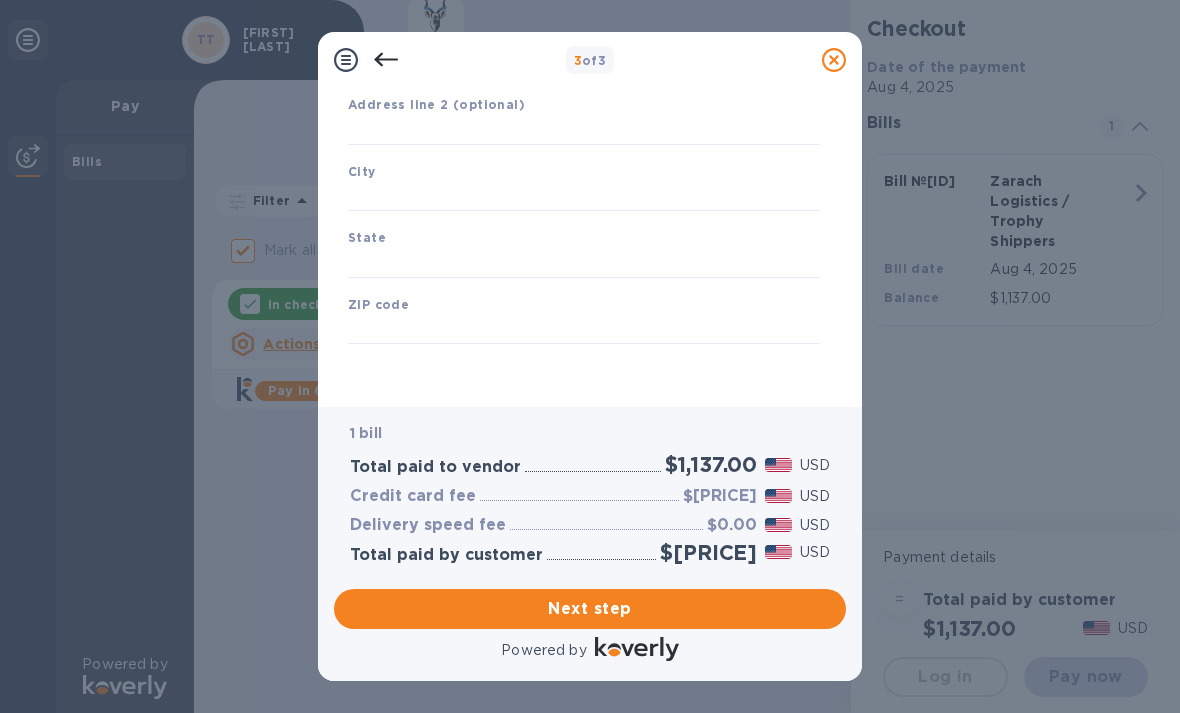 scroll, scrollTop: 253, scrollLeft: 0, axis: vertical 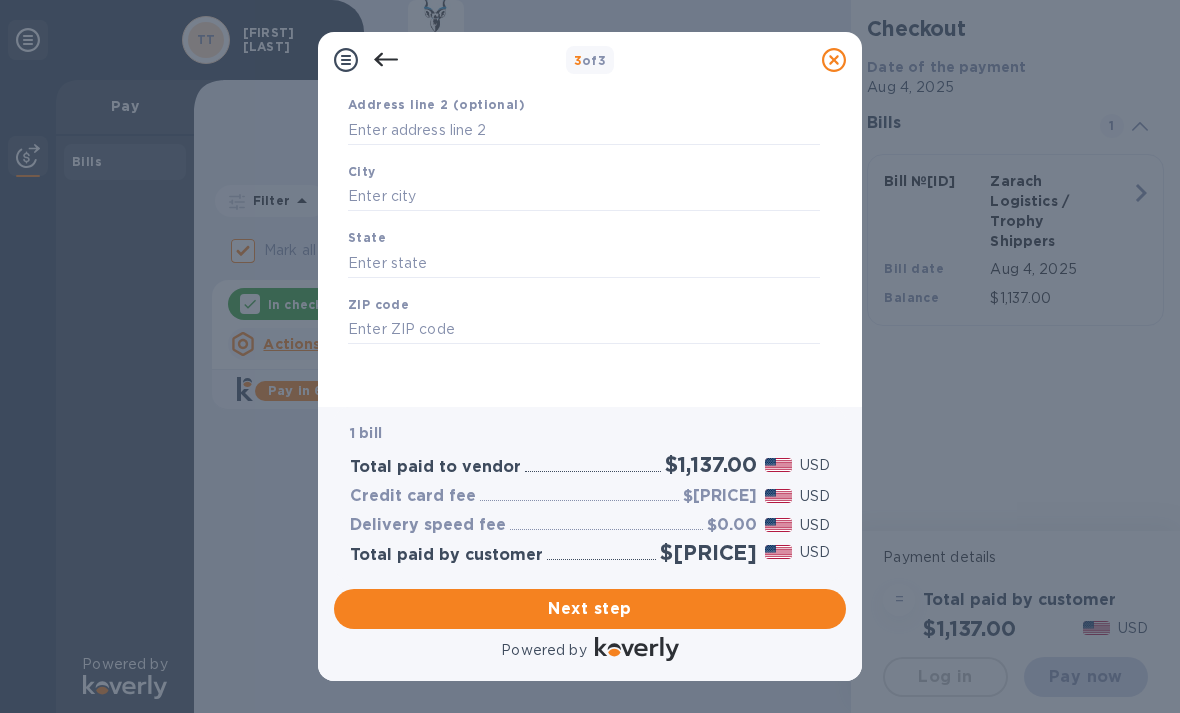 click at bounding box center (584, 130) 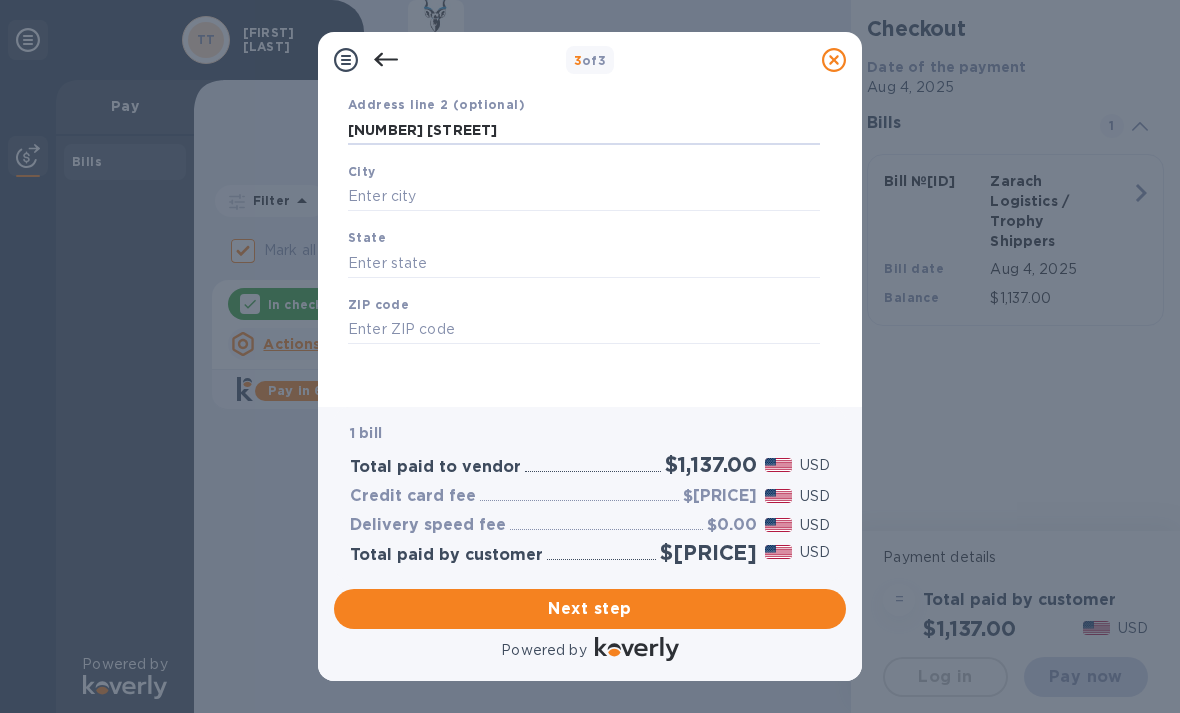 type on "[NUMBER] [STREET]" 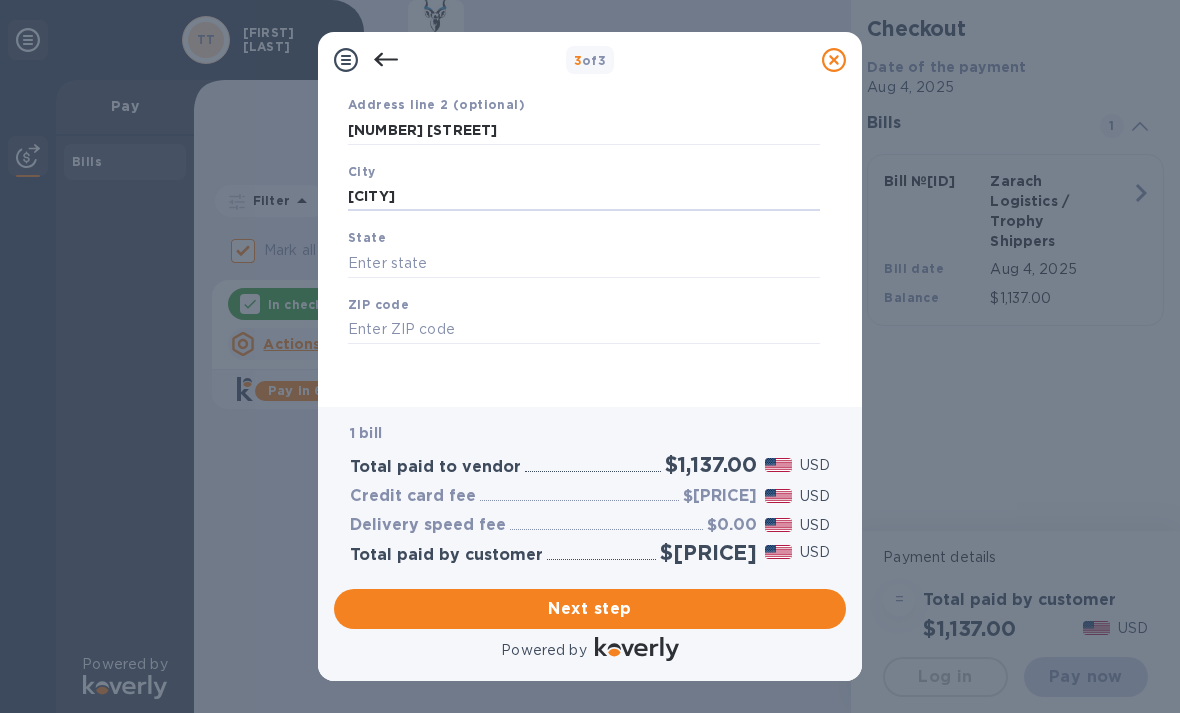 type on "[CITY]" 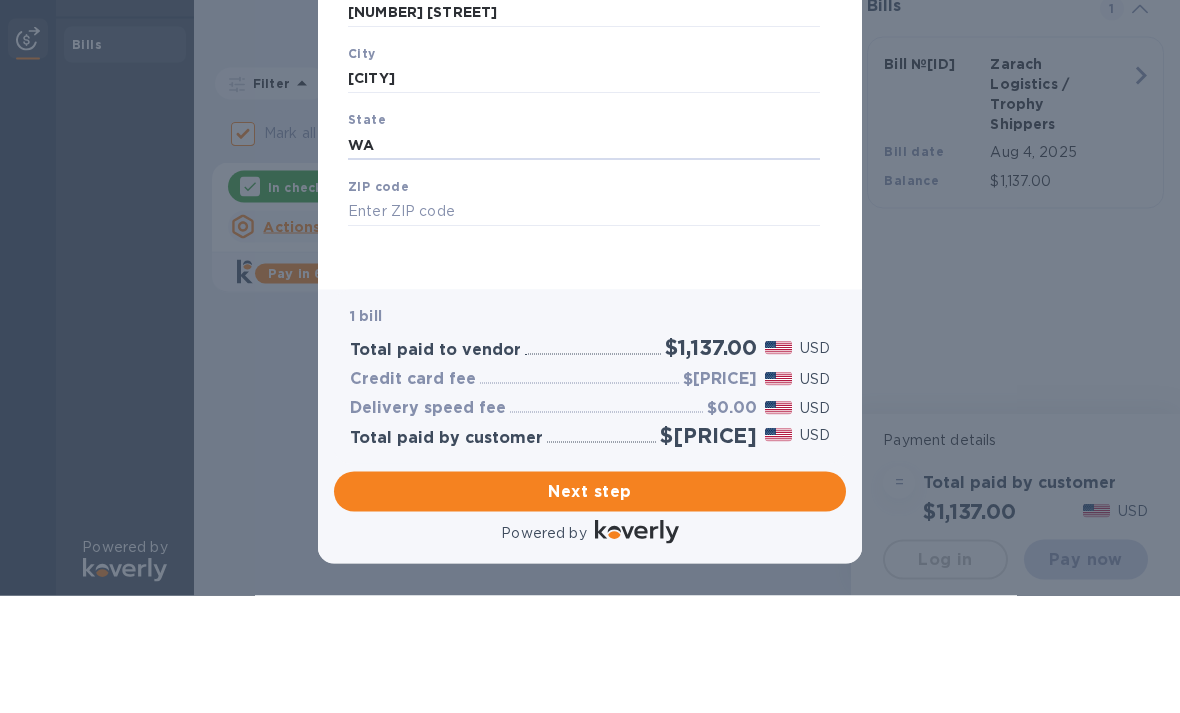 type on "WA" 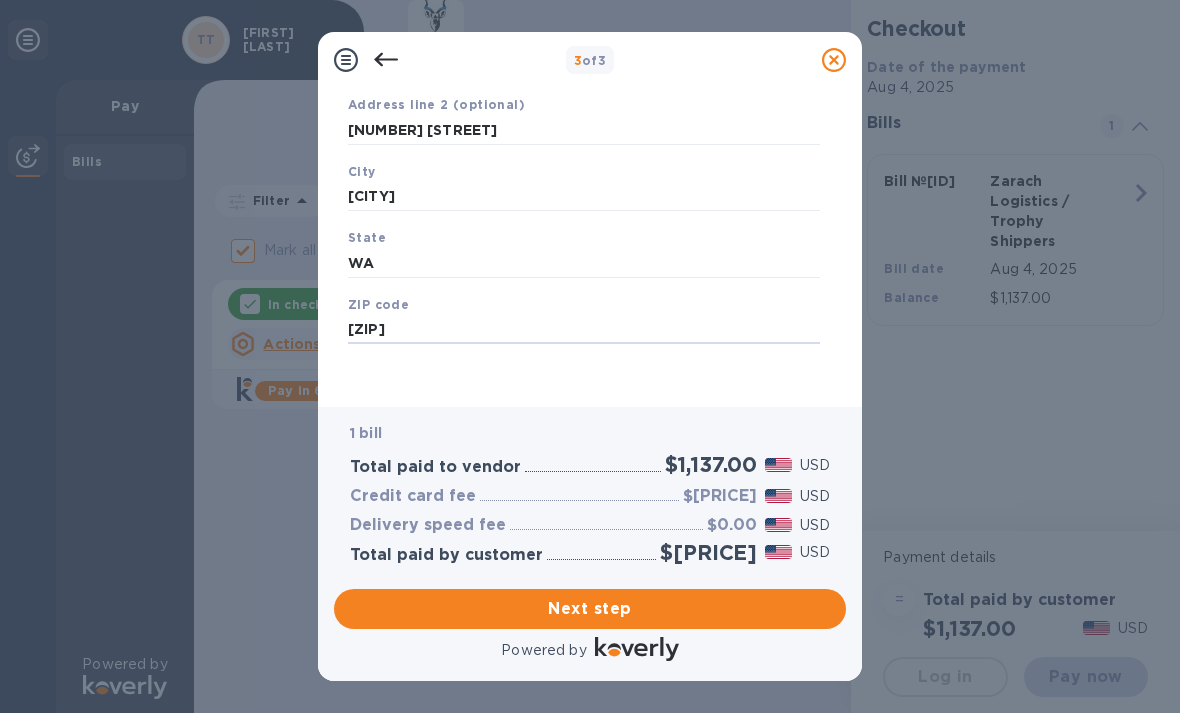 type on "[ZIP]" 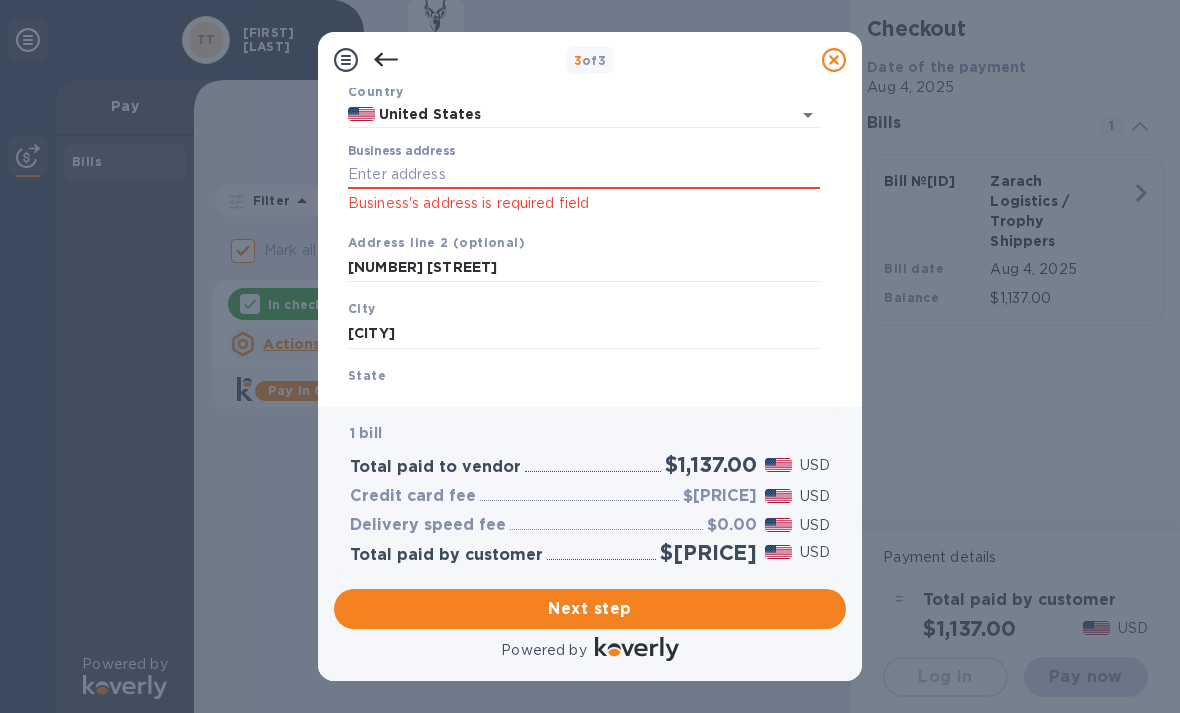 scroll, scrollTop: 138, scrollLeft: 0, axis: vertical 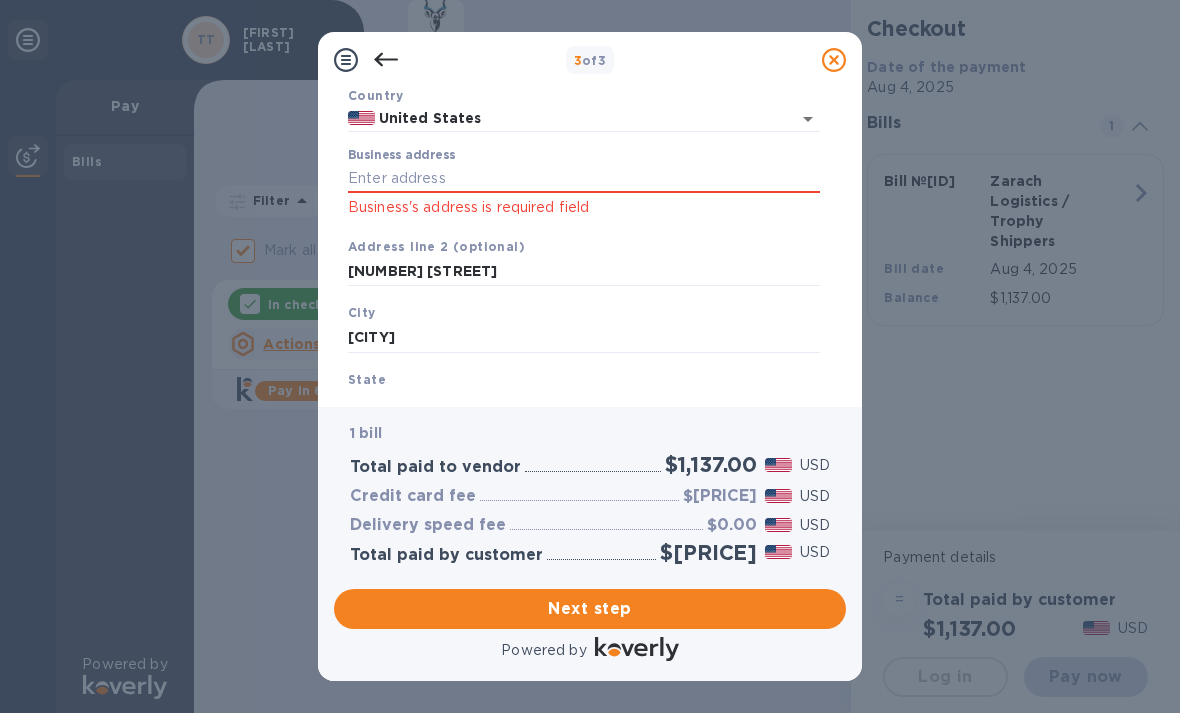 click on "Business address" at bounding box center (584, 179) 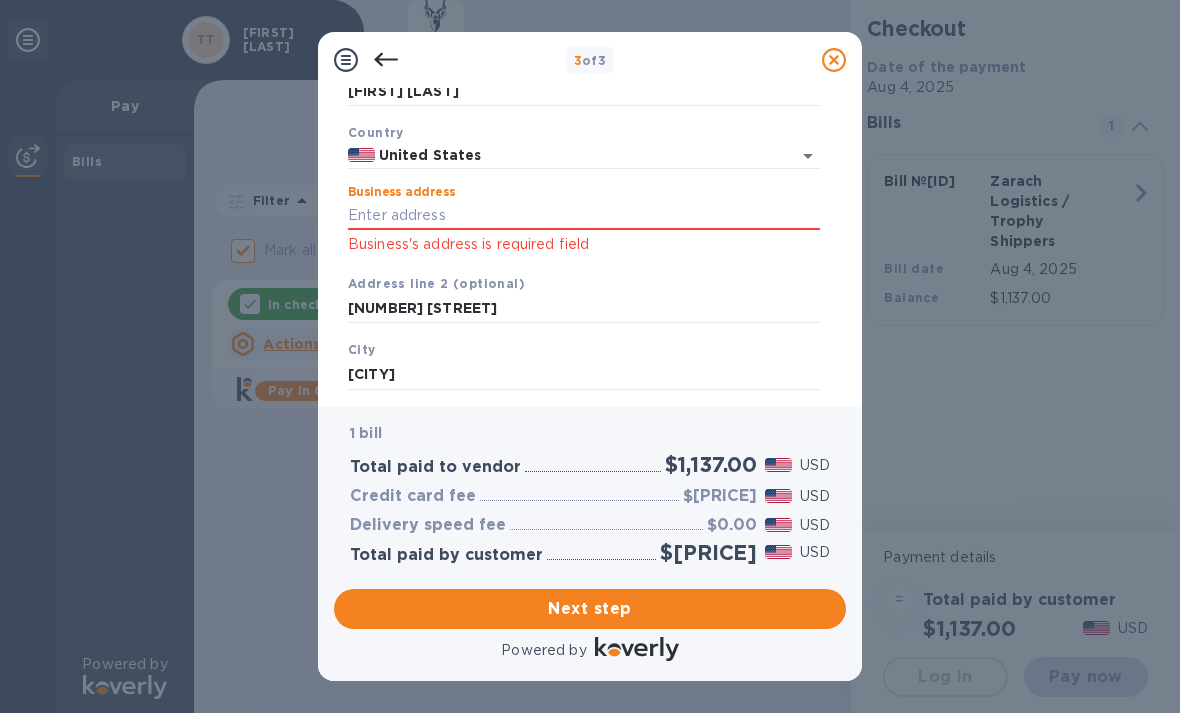 scroll, scrollTop: 87, scrollLeft: 0, axis: vertical 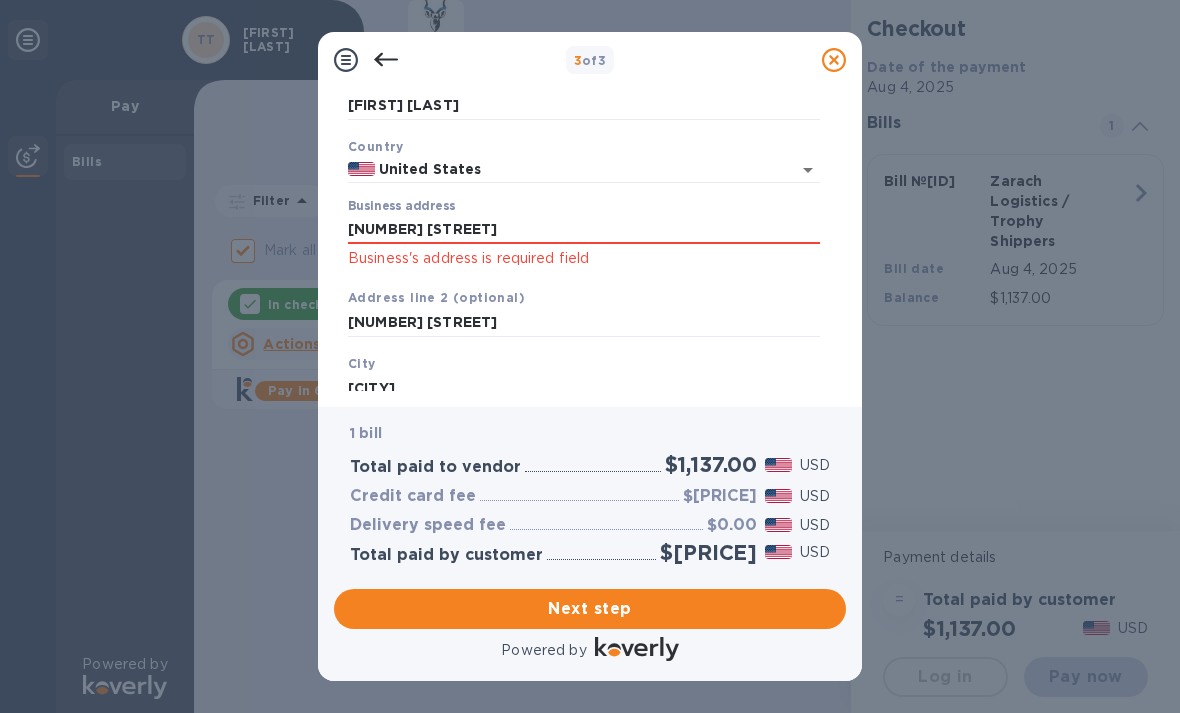 type on "[NUMBER] [STREET]" 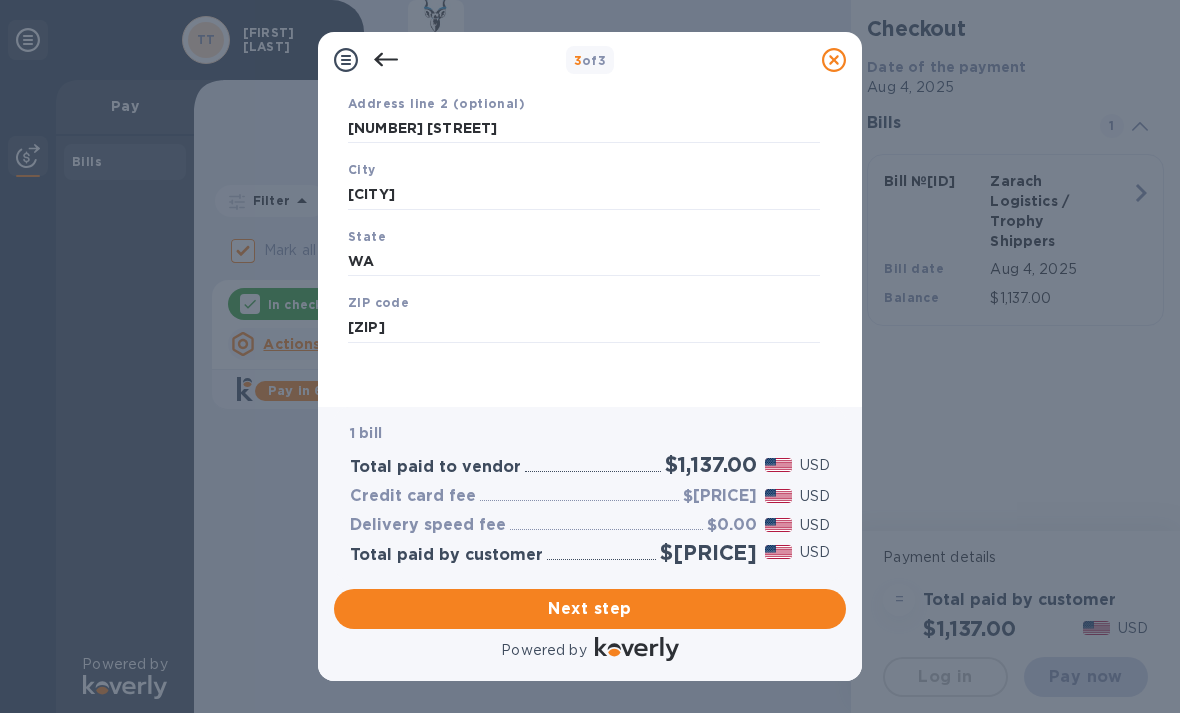 scroll, scrollTop: 279, scrollLeft: 0, axis: vertical 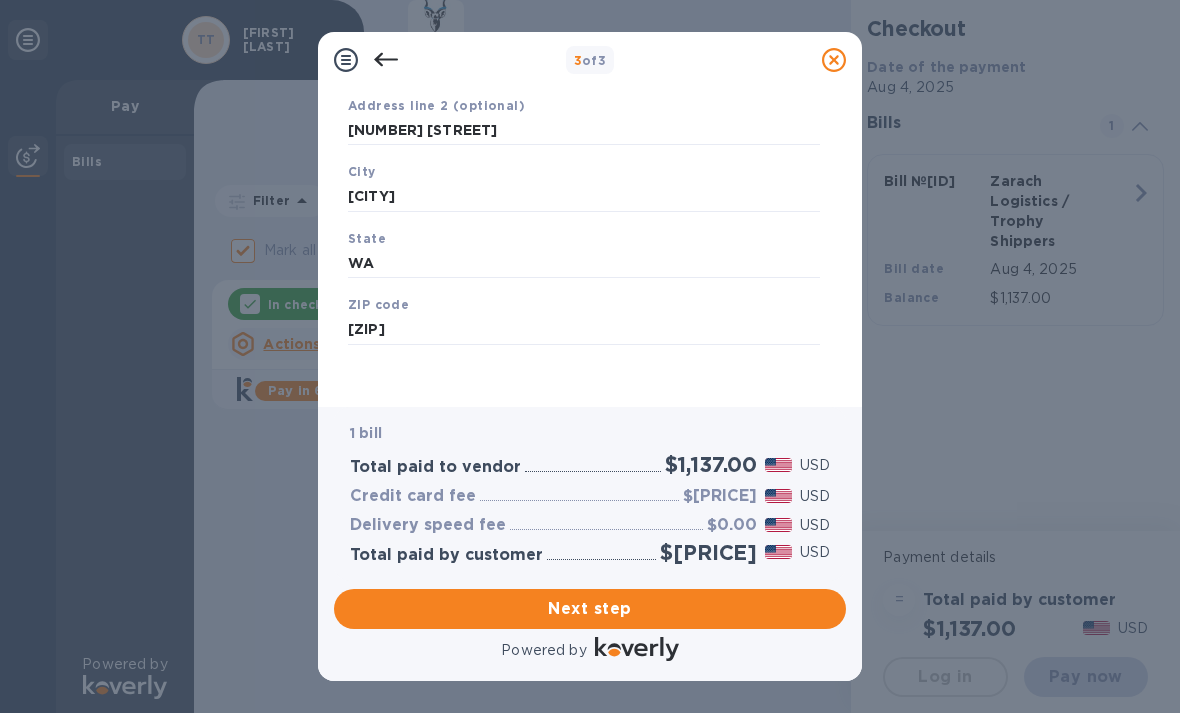 click on "Next step" at bounding box center [590, 609] 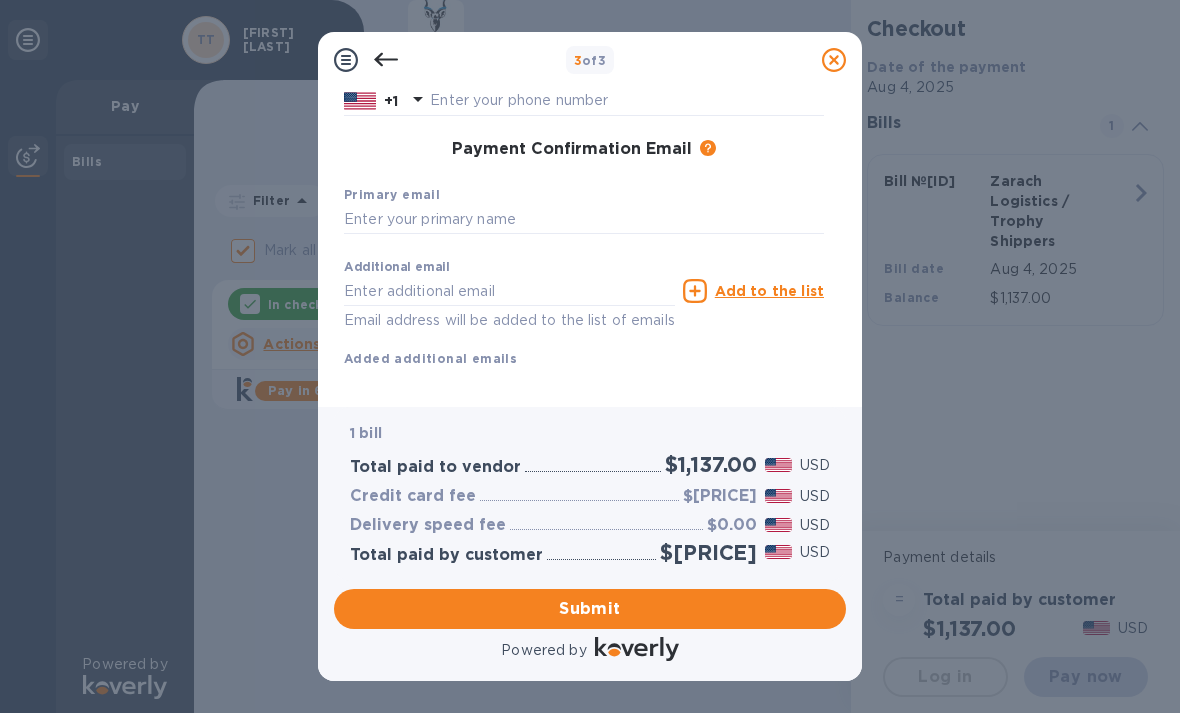 click at bounding box center [584, 220] 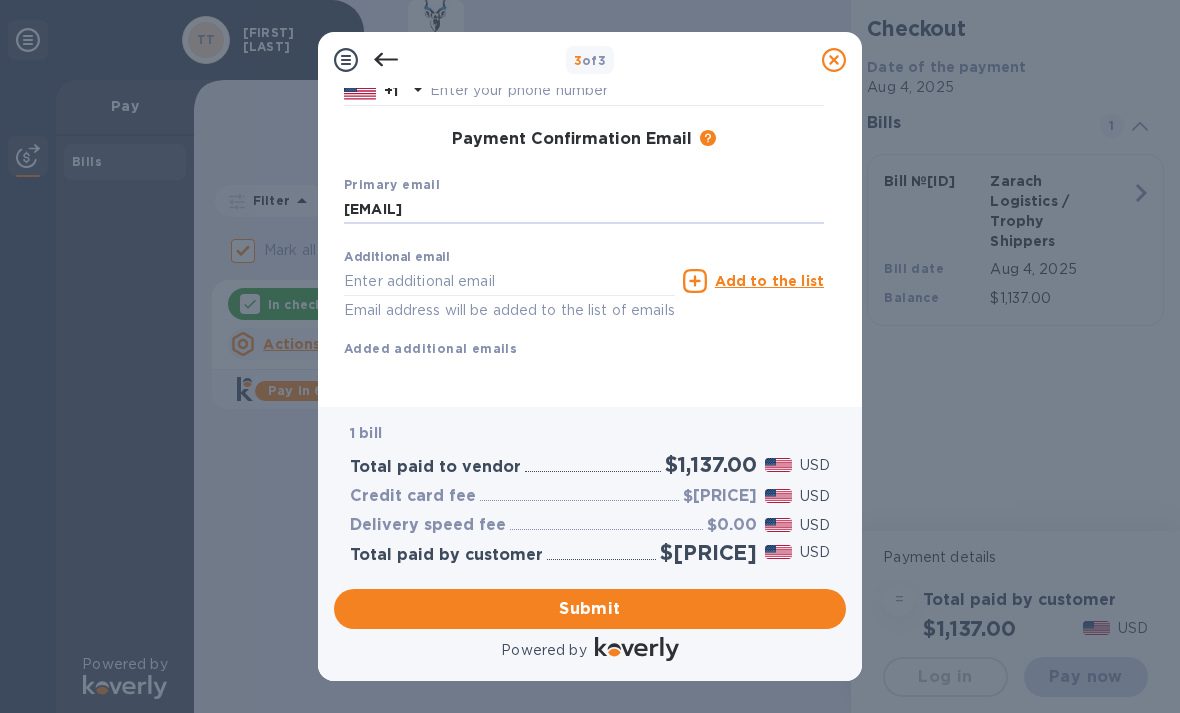 scroll, scrollTop: 288, scrollLeft: 0, axis: vertical 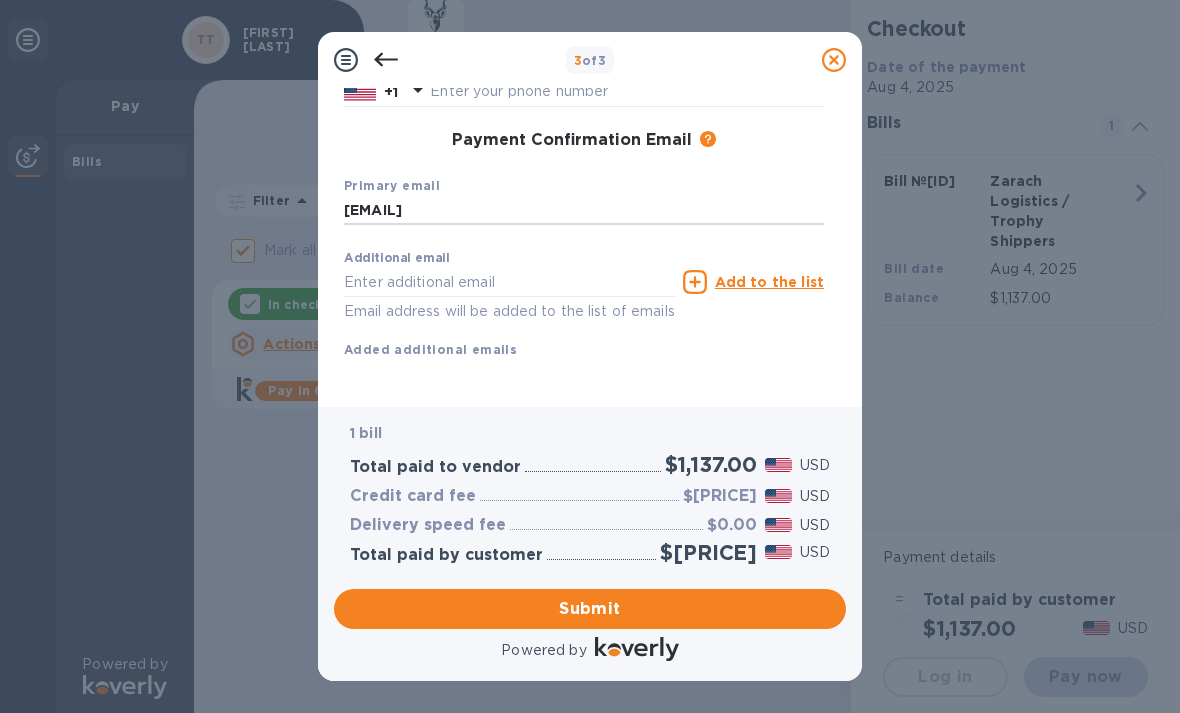 type on "[EMAIL]" 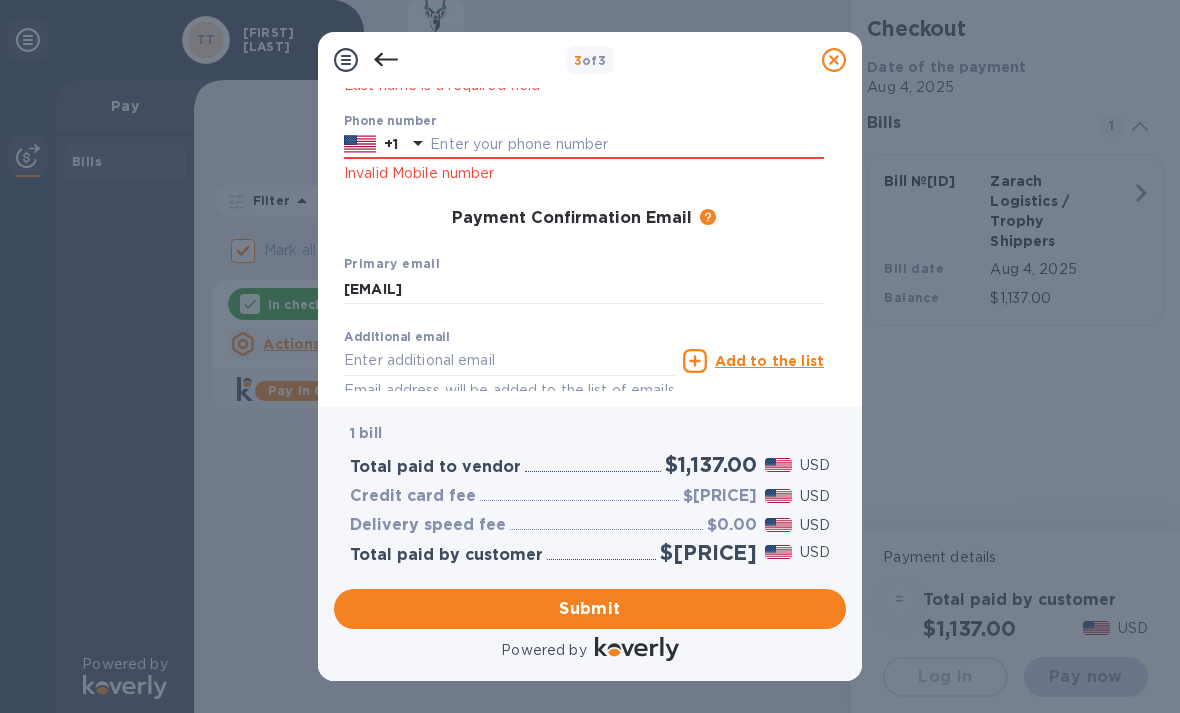 click at bounding box center [627, 145] 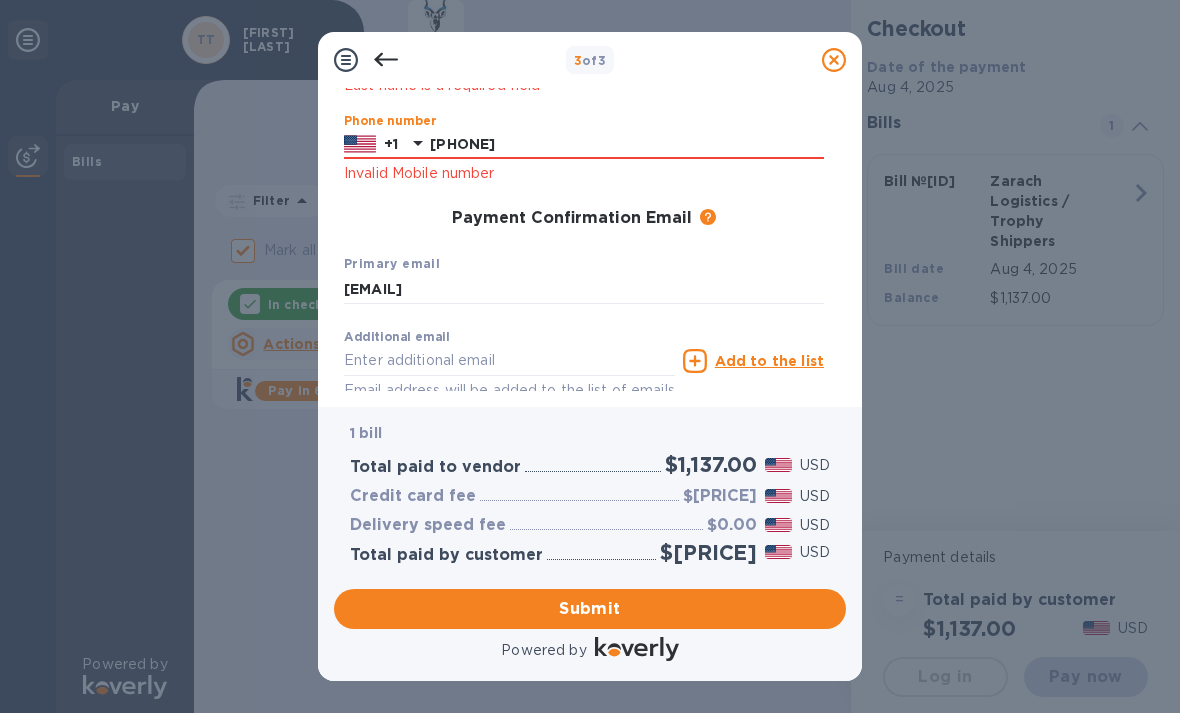 type on "[PHONE]" 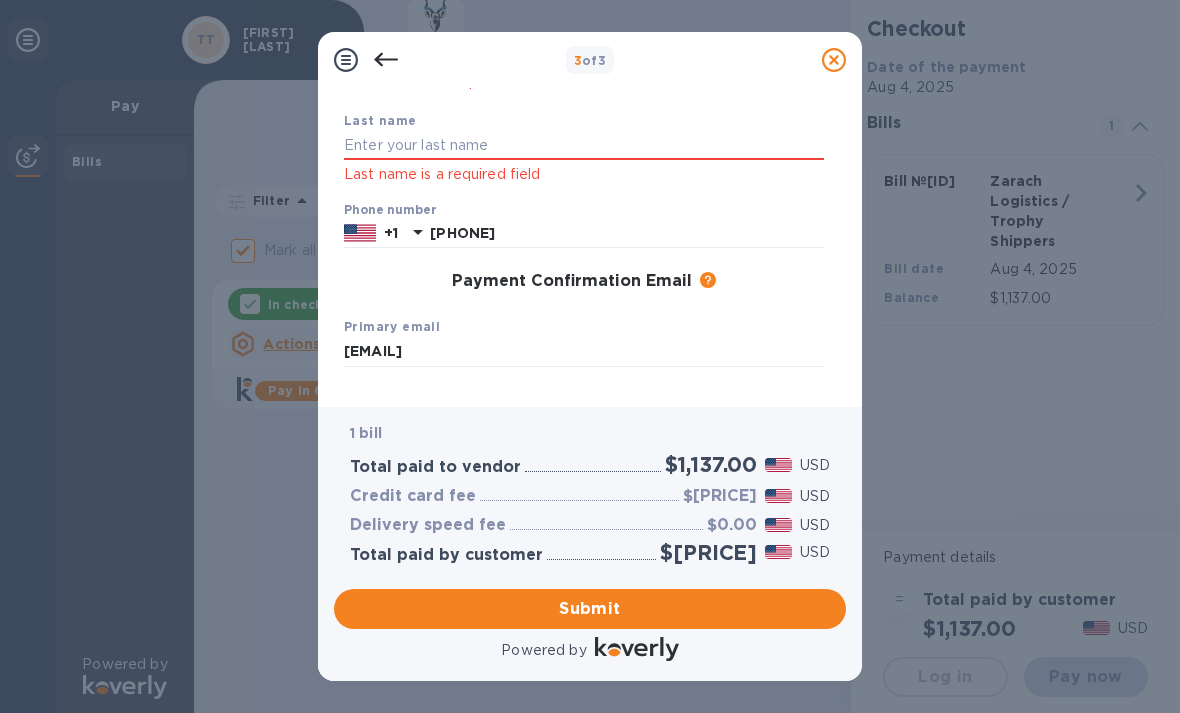 scroll, scrollTop: 194, scrollLeft: 0, axis: vertical 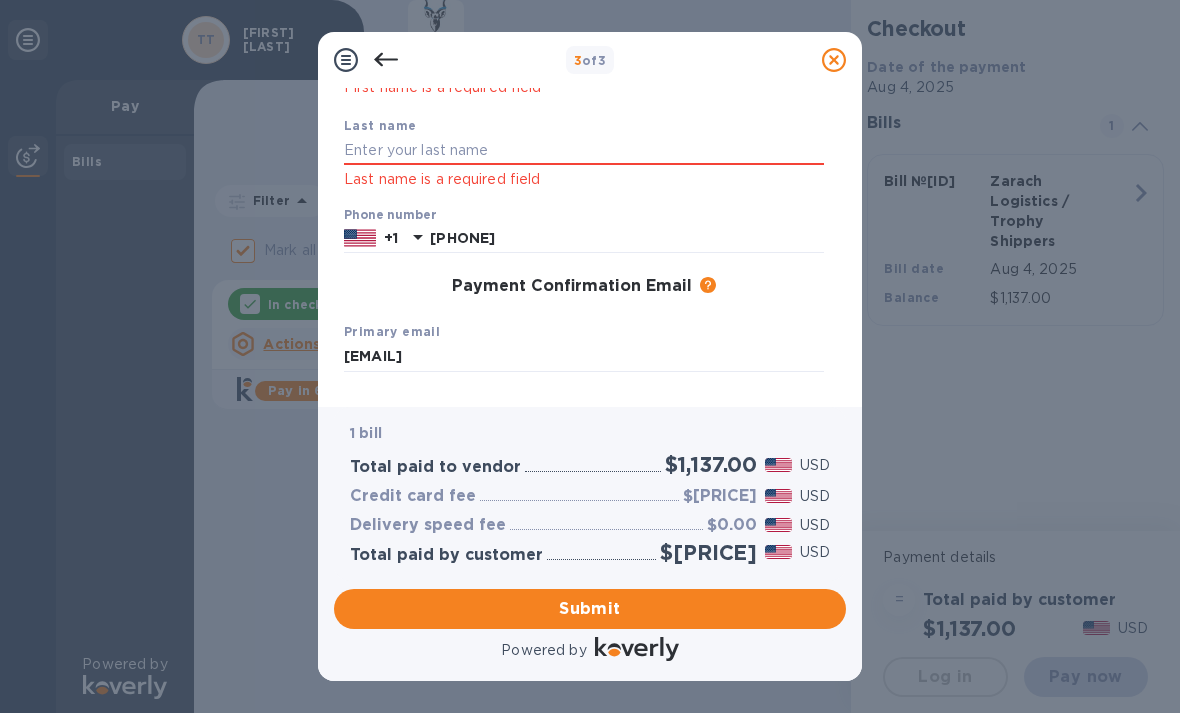 click at bounding box center [584, 151] 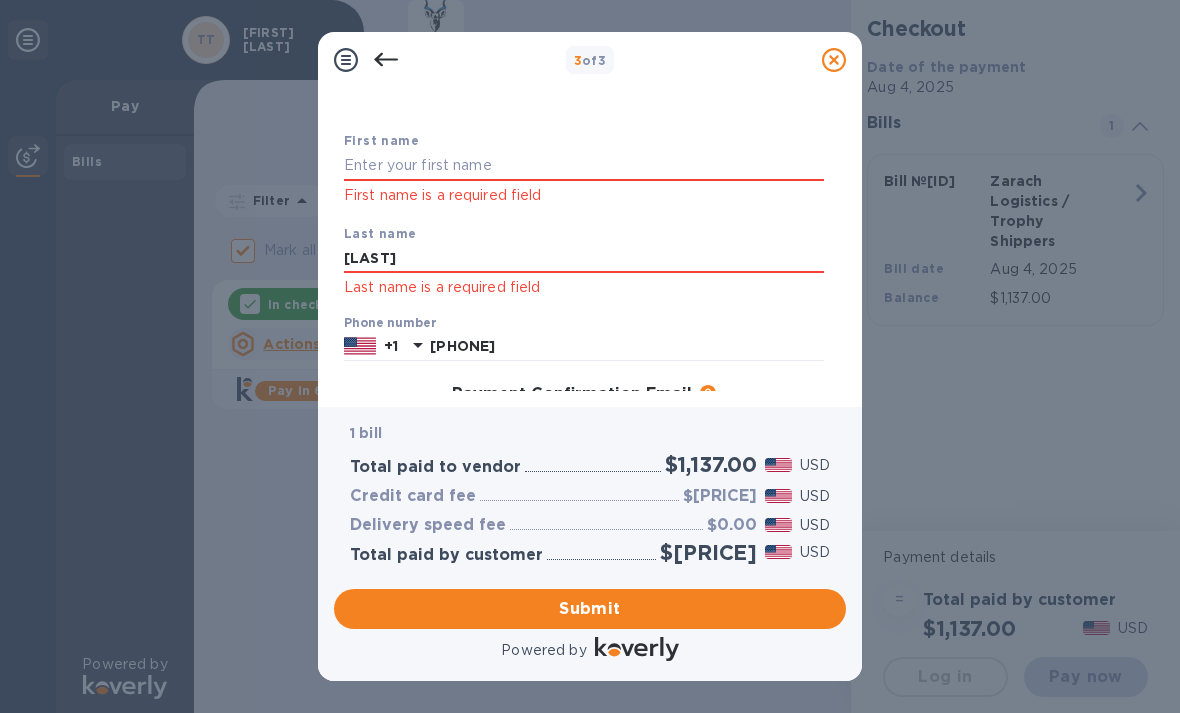 scroll, scrollTop: 75, scrollLeft: 0, axis: vertical 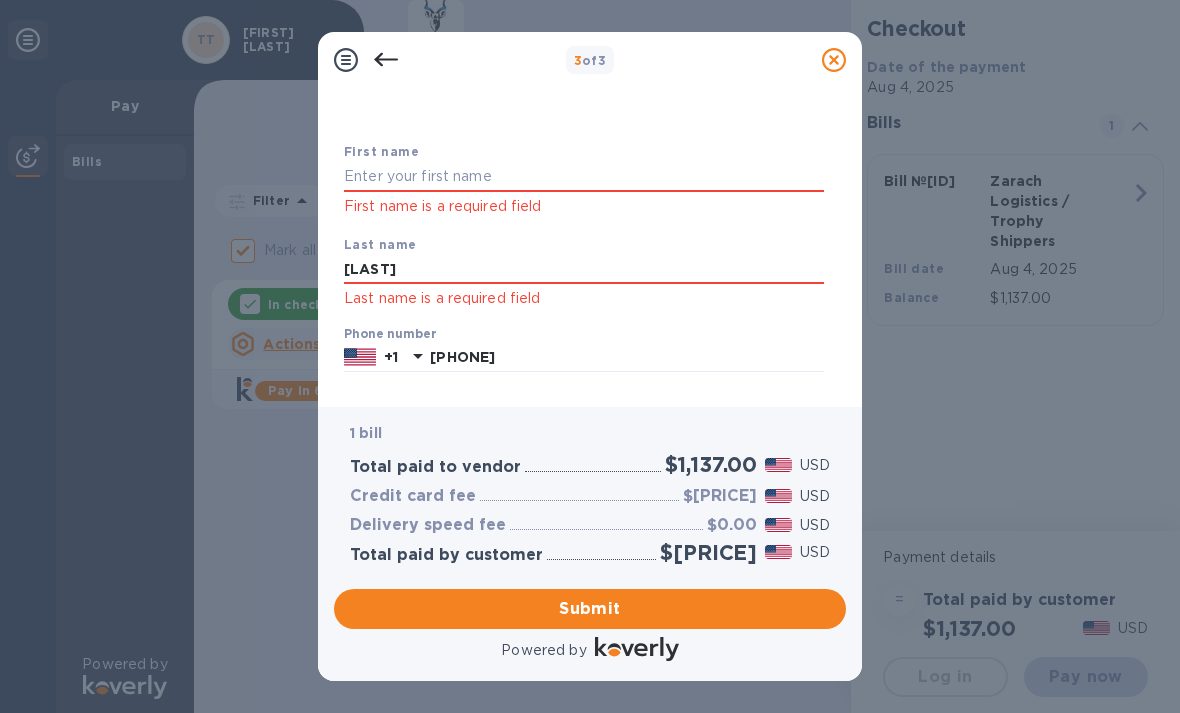 type on "[LAST]" 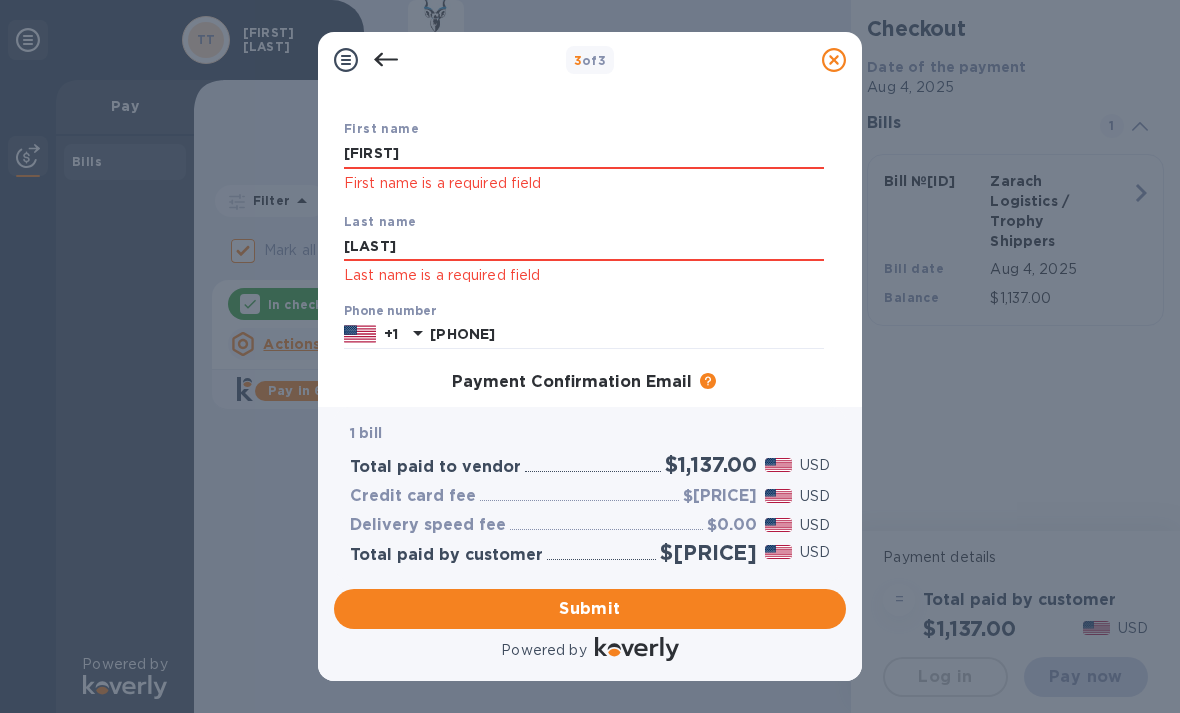 scroll, scrollTop: 105, scrollLeft: 0, axis: vertical 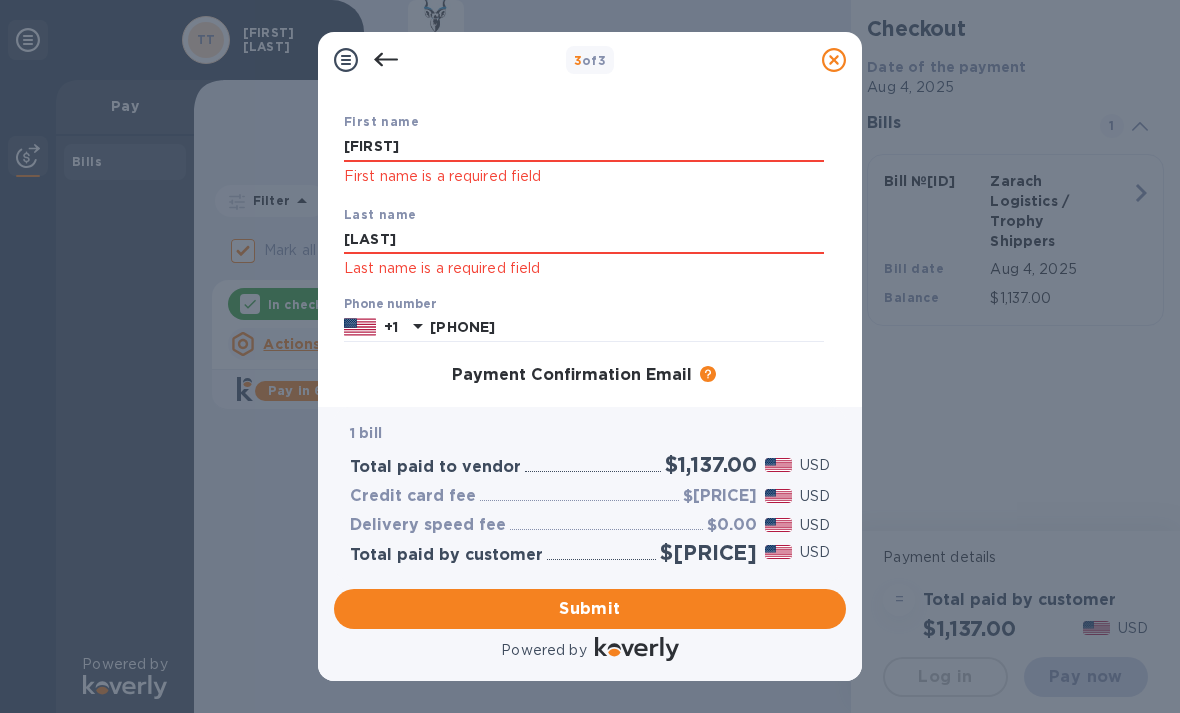 click on "[FIRST]" at bounding box center [584, 147] 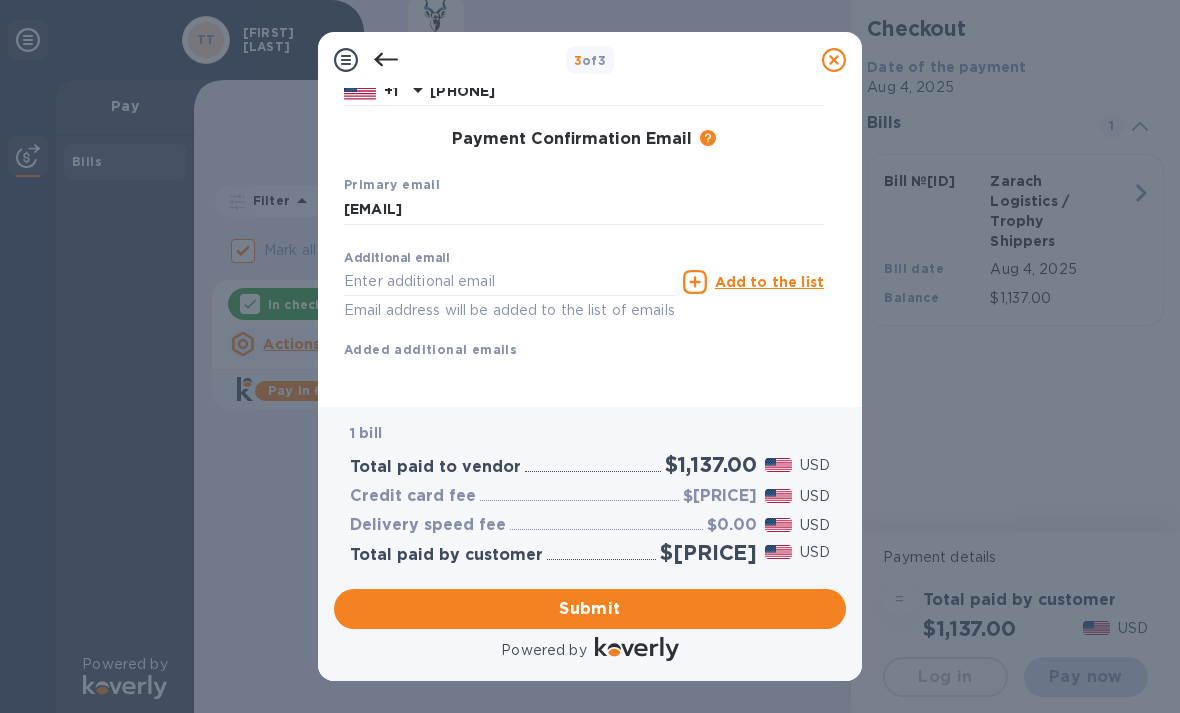 scroll, scrollTop: 340, scrollLeft: 0, axis: vertical 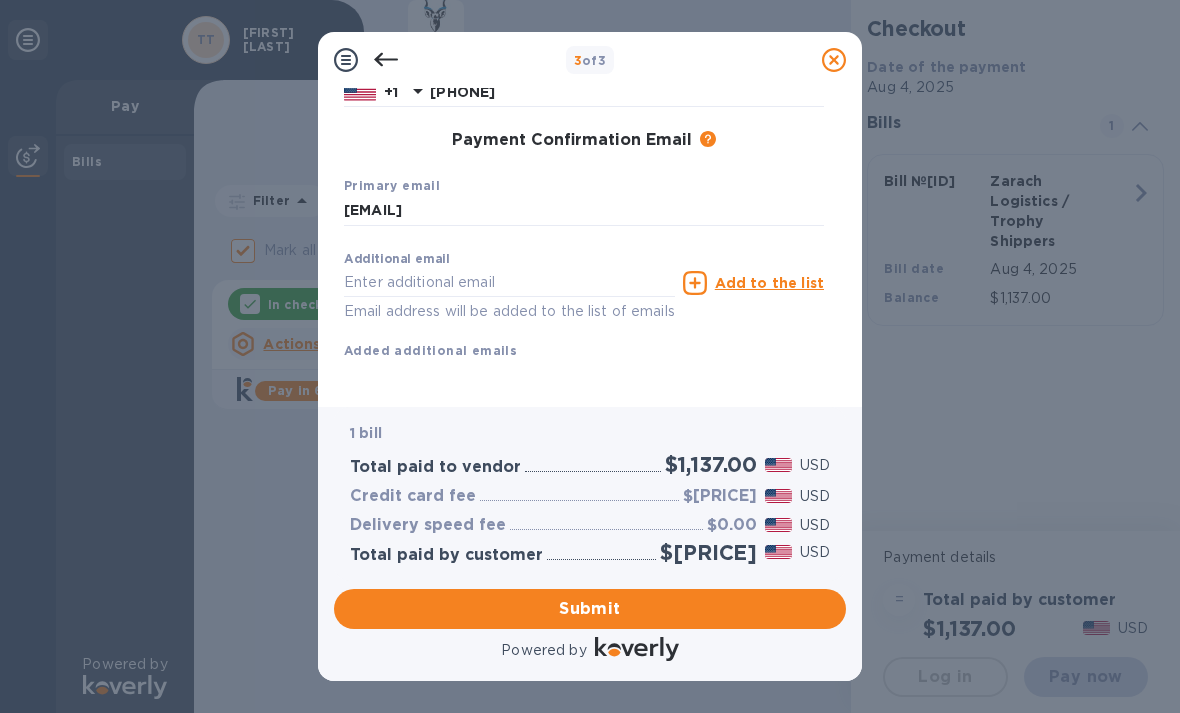 type on "[FIRST]" 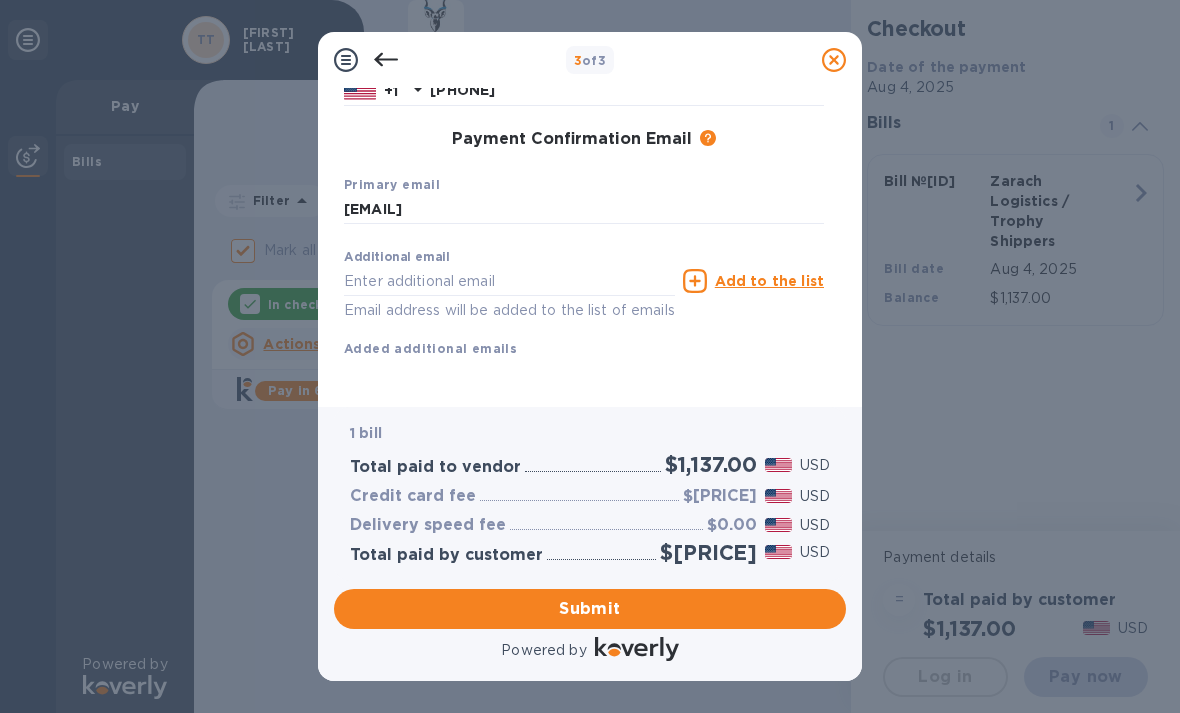 scroll, scrollTop: 288, scrollLeft: 0, axis: vertical 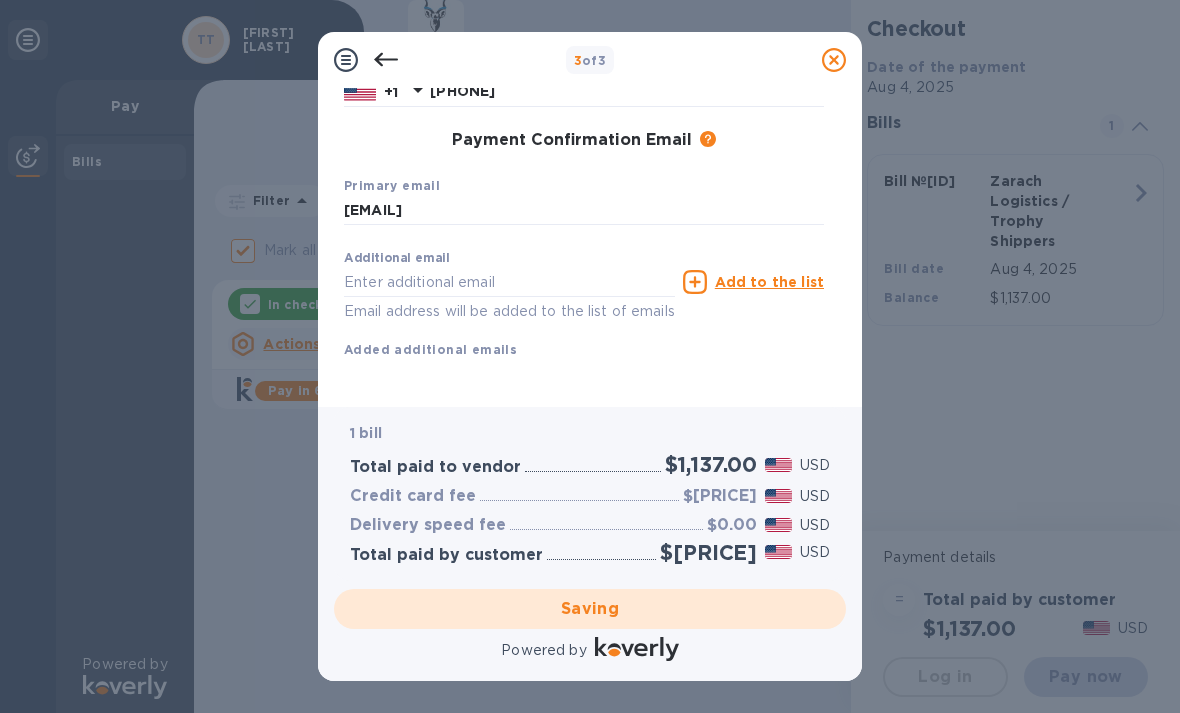 checkbox on "false" 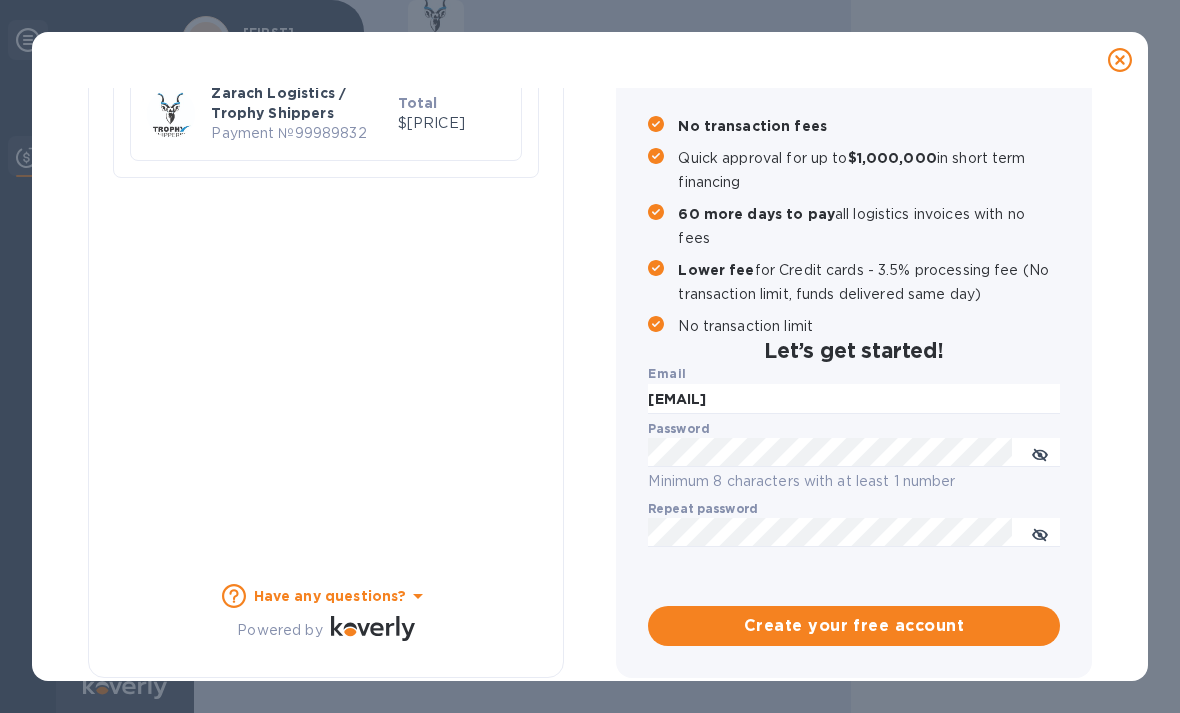 scroll, scrollTop: 175, scrollLeft: 0, axis: vertical 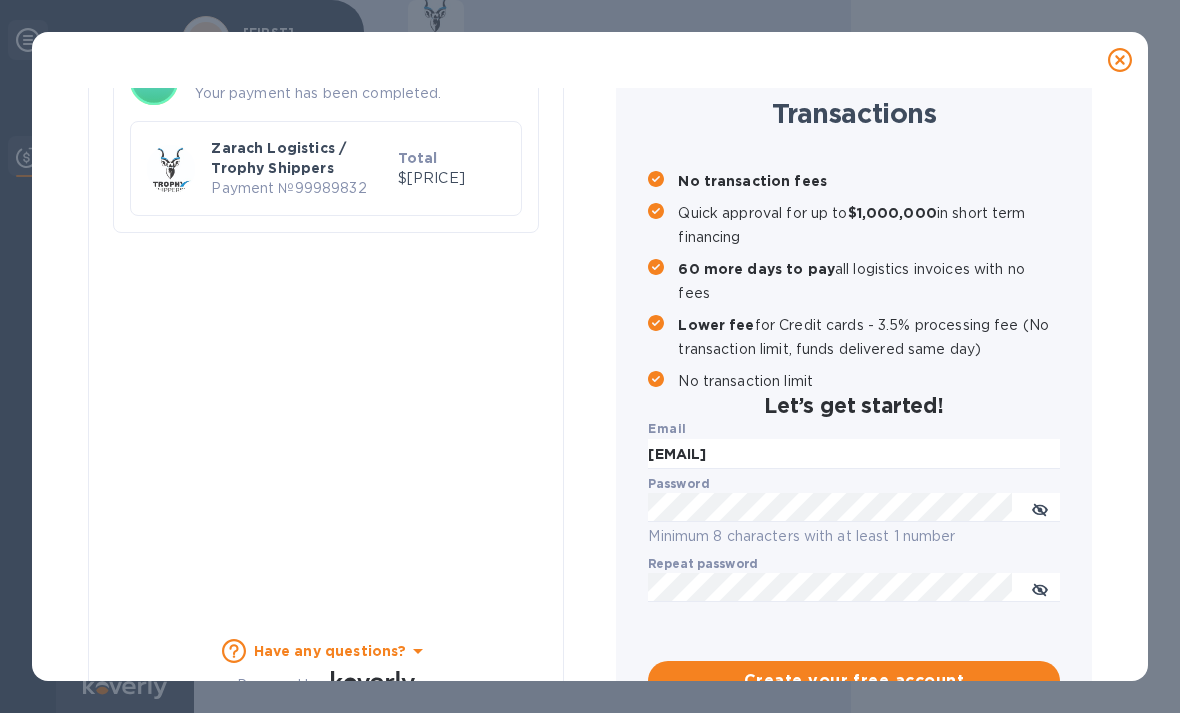 click on "Zarach Logistics / Trophy Shippers" at bounding box center (300, 158) 